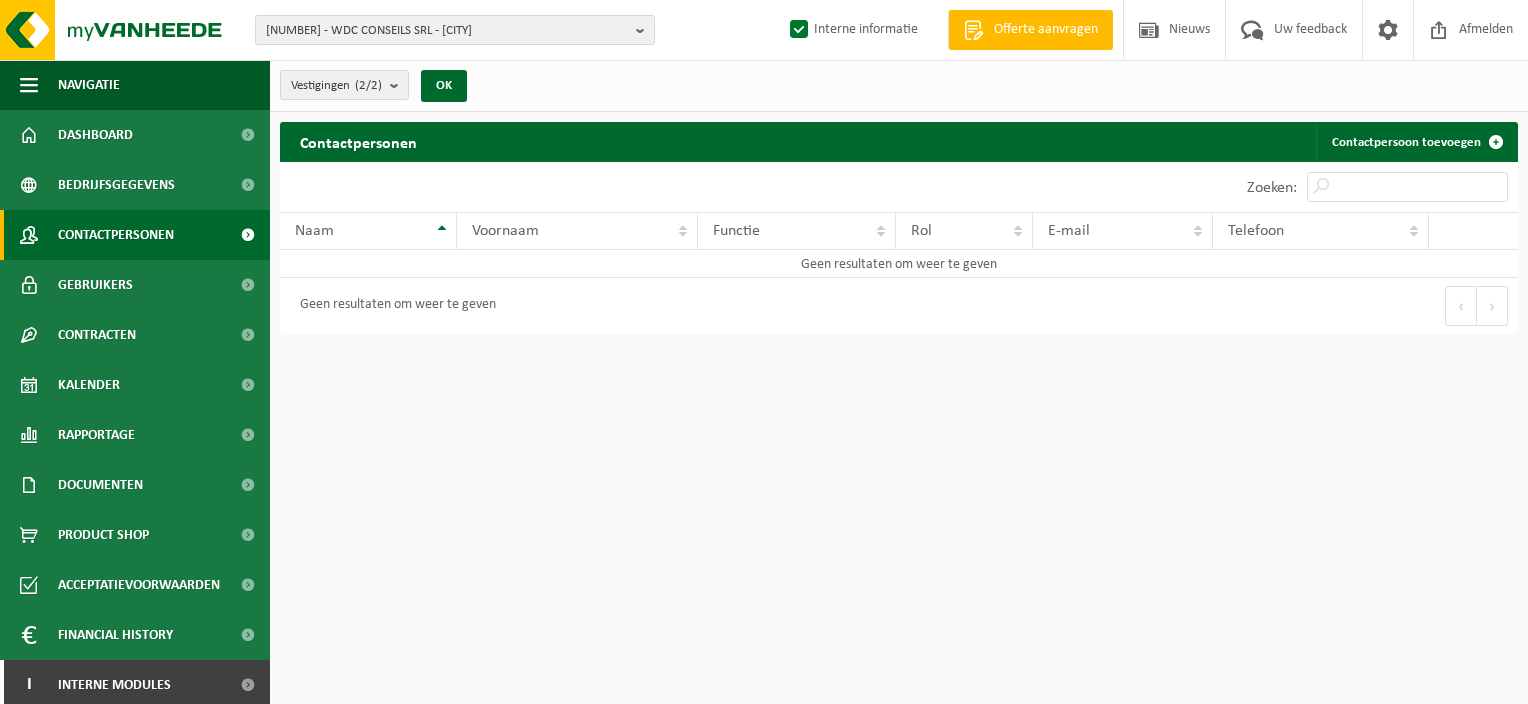 scroll, scrollTop: 0, scrollLeft: 0, axis: both 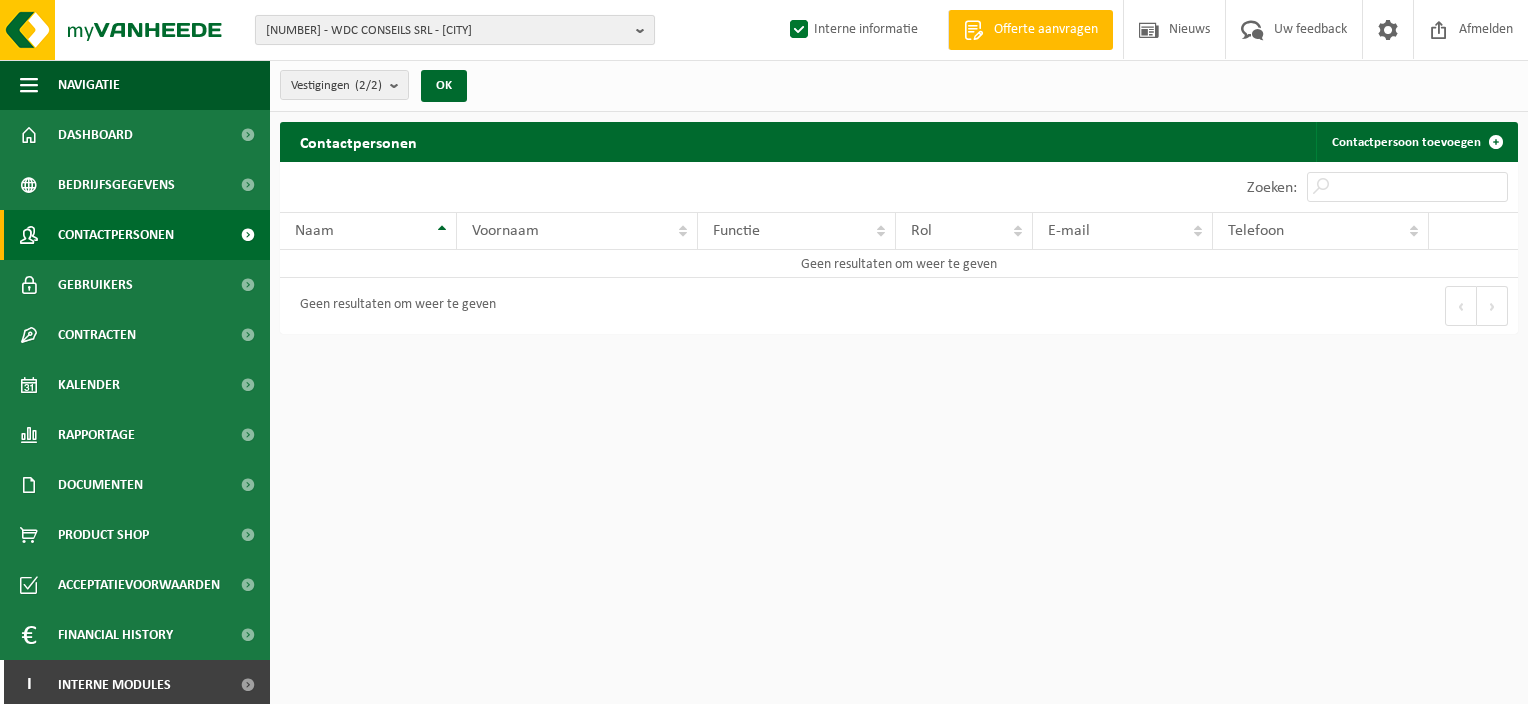 click on "[NUMBER] - WDC CONSEILS SRL - [CITY]" at bounding box center (455, 30) 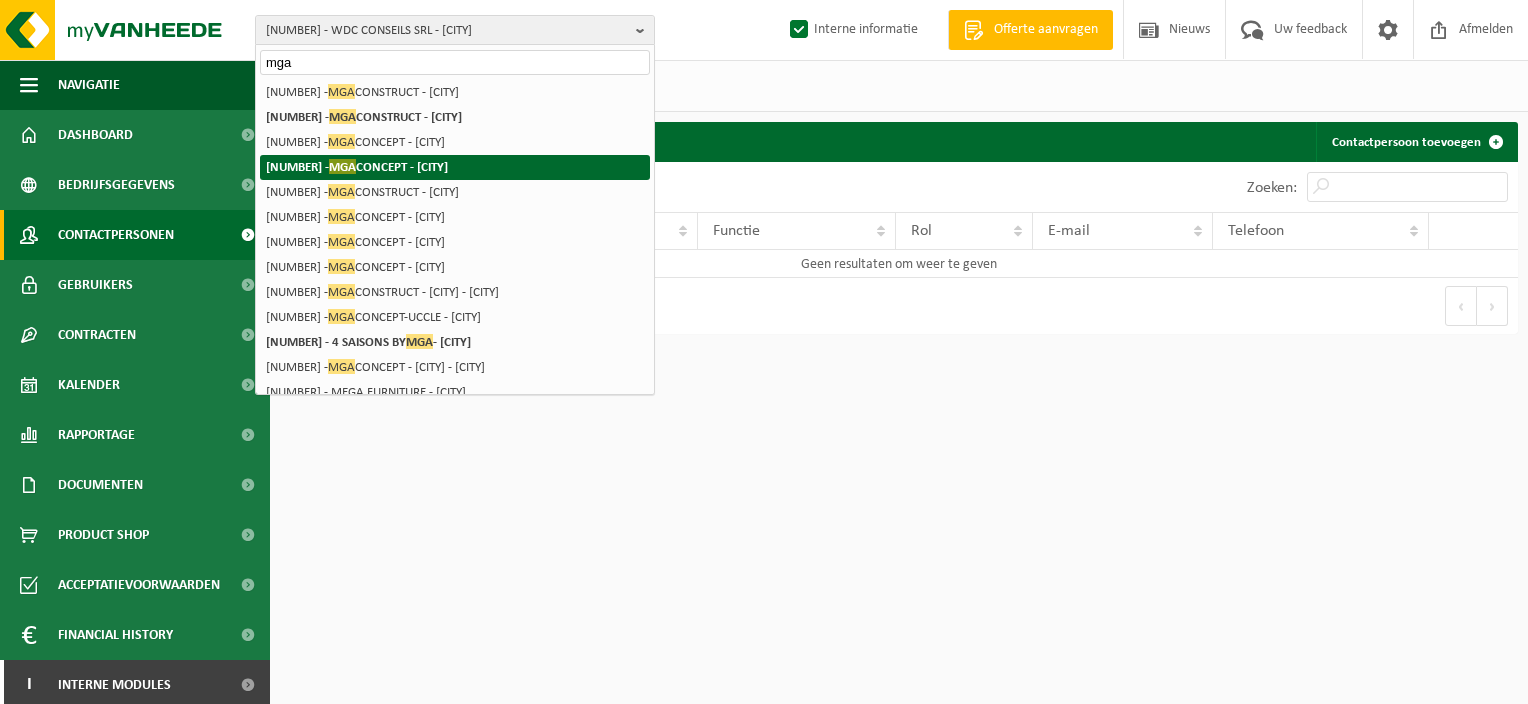 type on "mga" 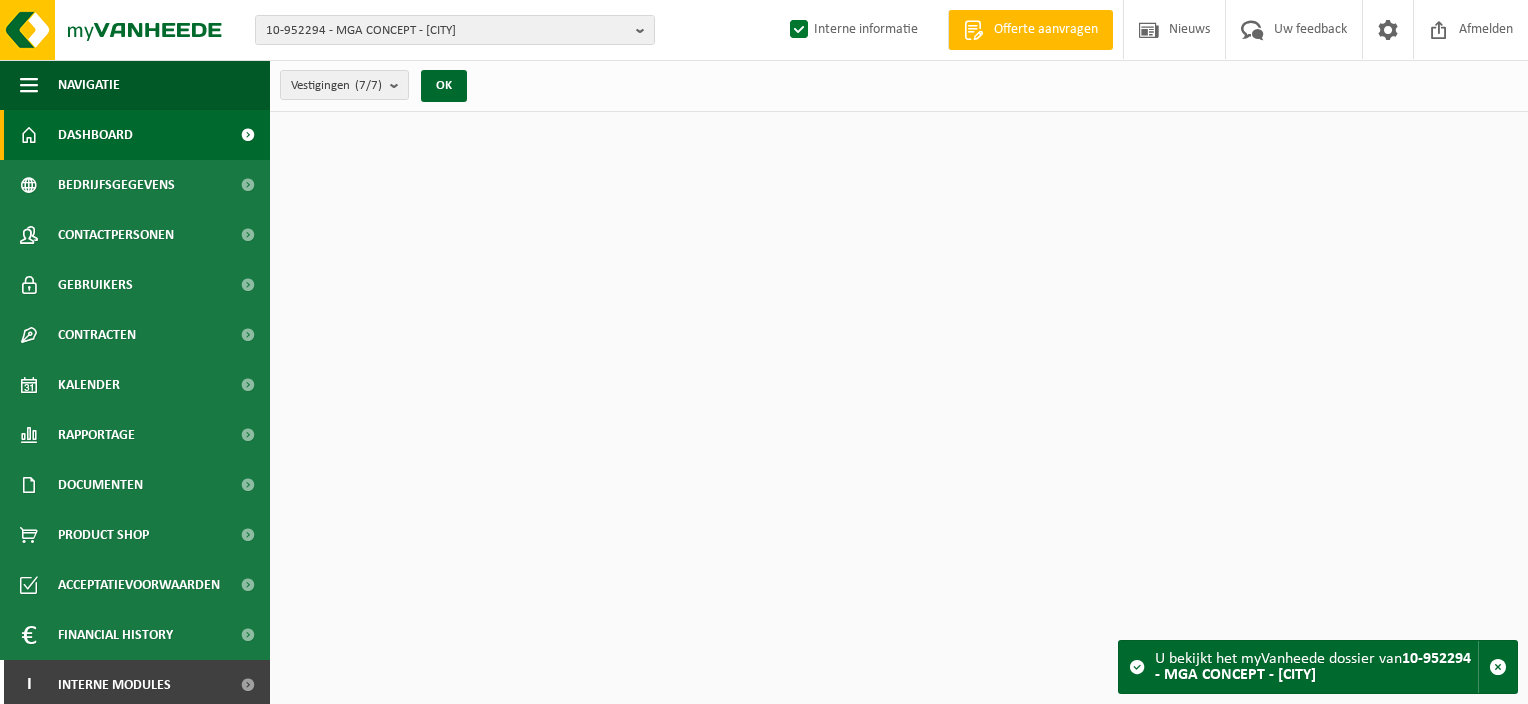 scroll, scrollTop: 0, scrollLeft: 0, axis: both 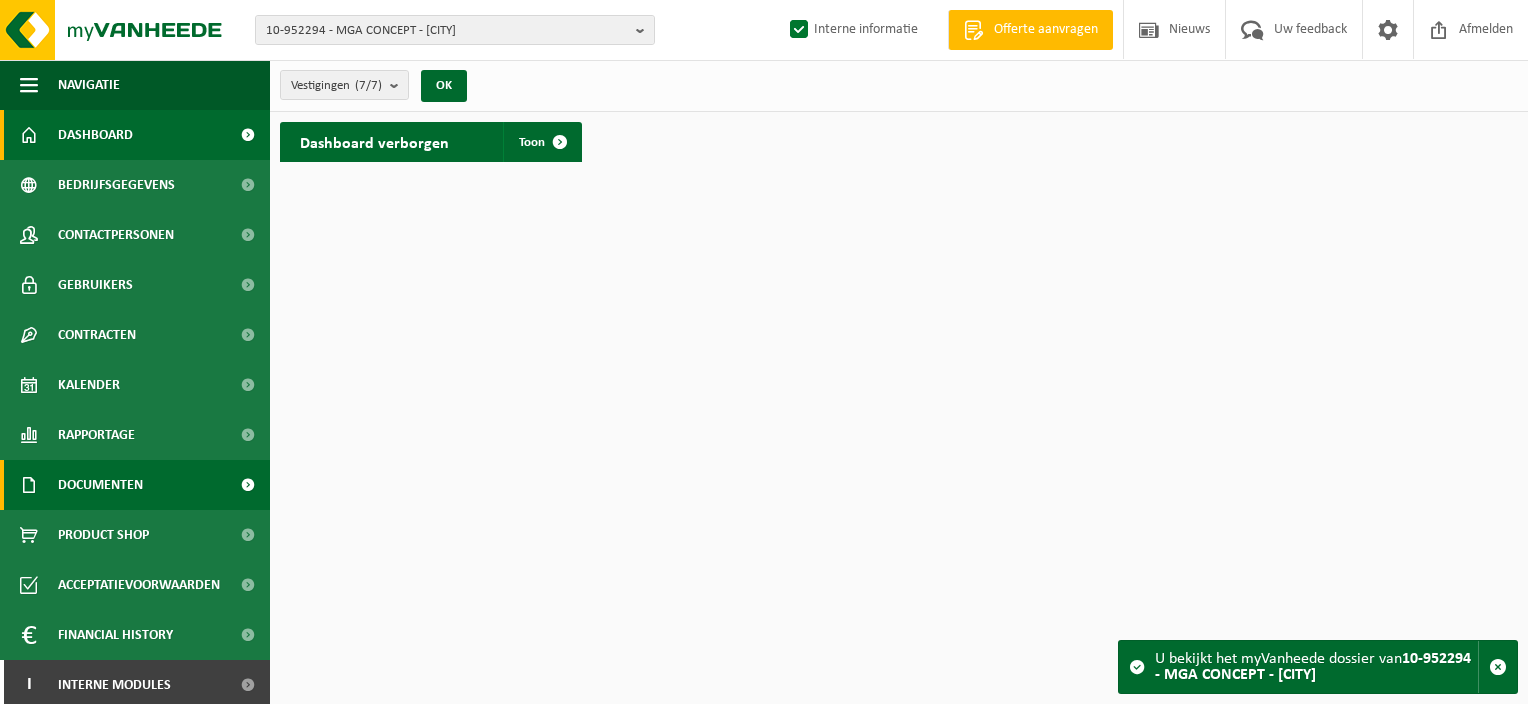 click on "Documenten" at bounding box center (100, 485) 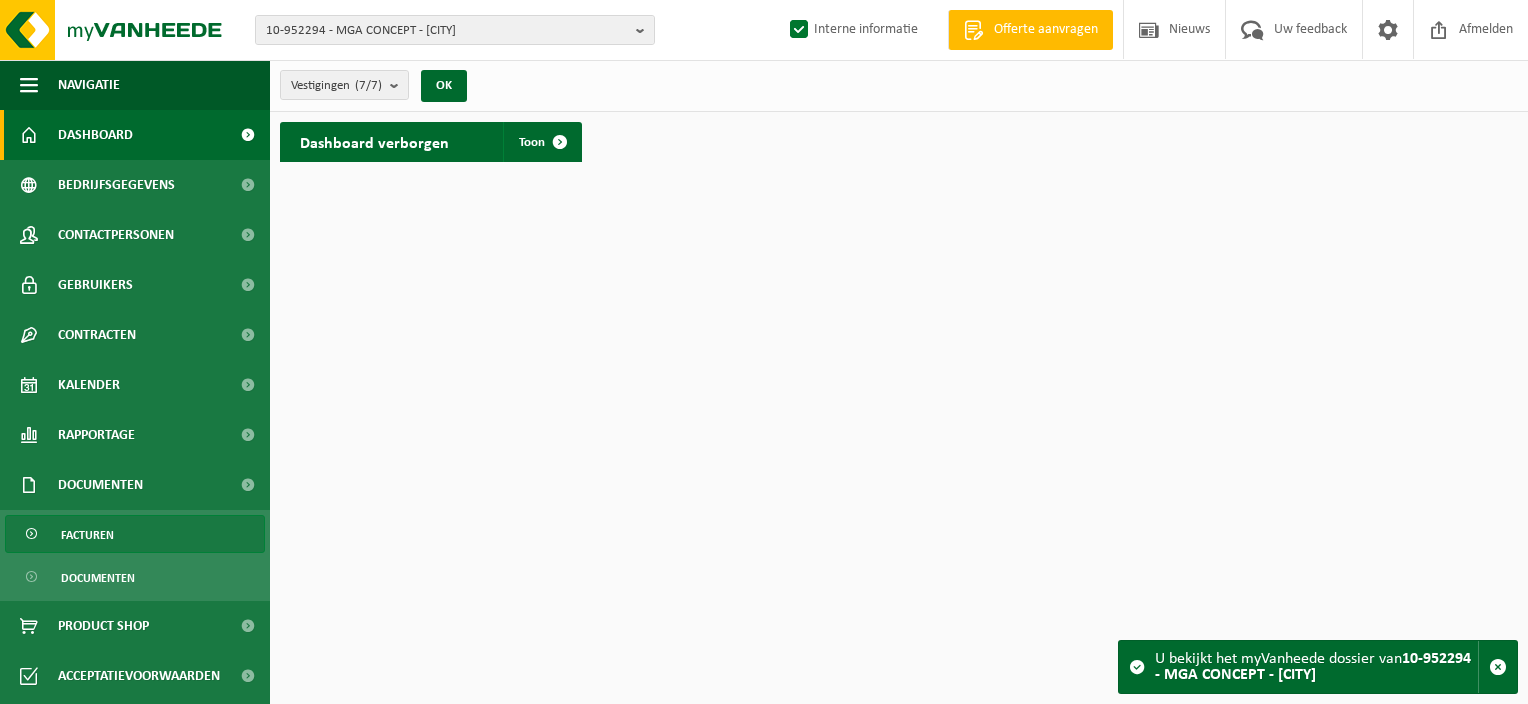 click on "Facturen" at bounding box center [87, 535] 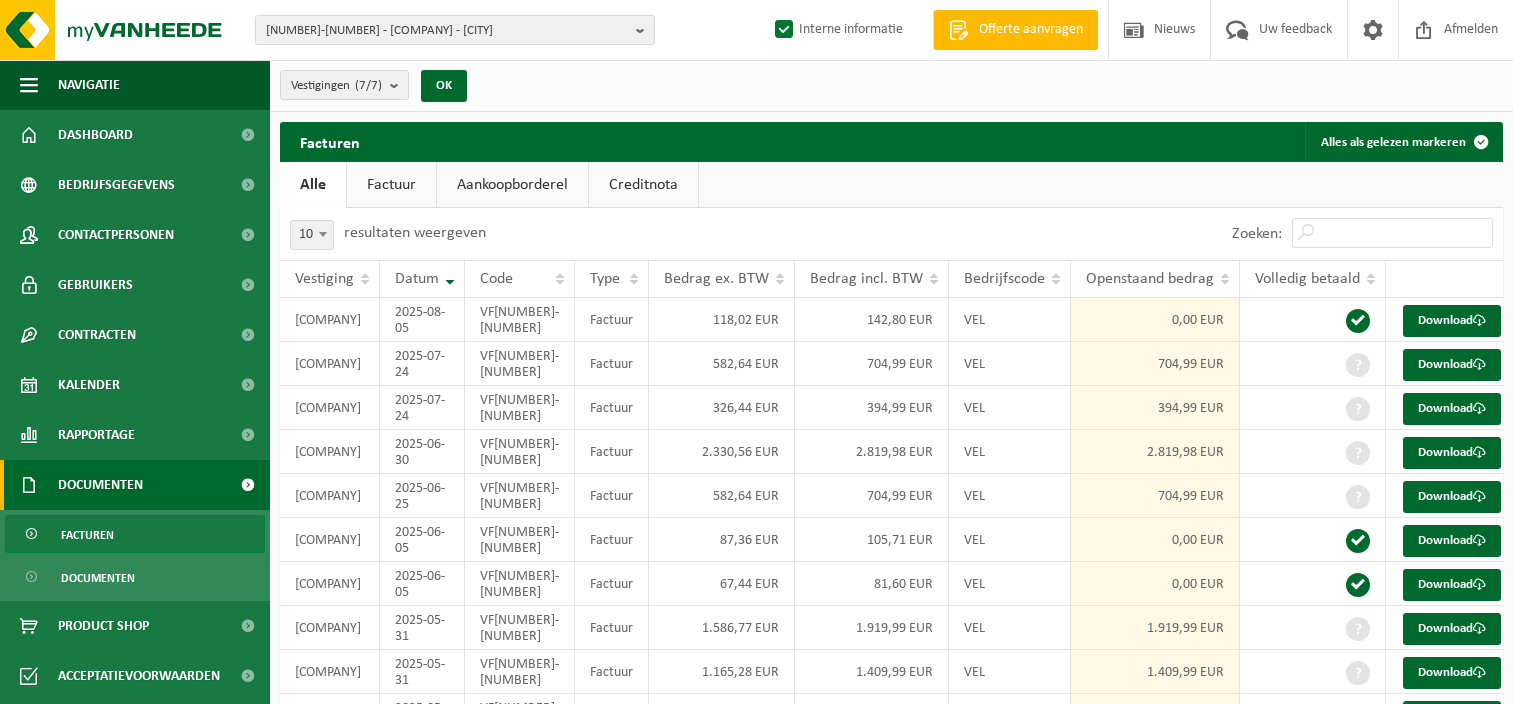 scroll, scrollTop: 0, scrollLeft: 0, axis: both 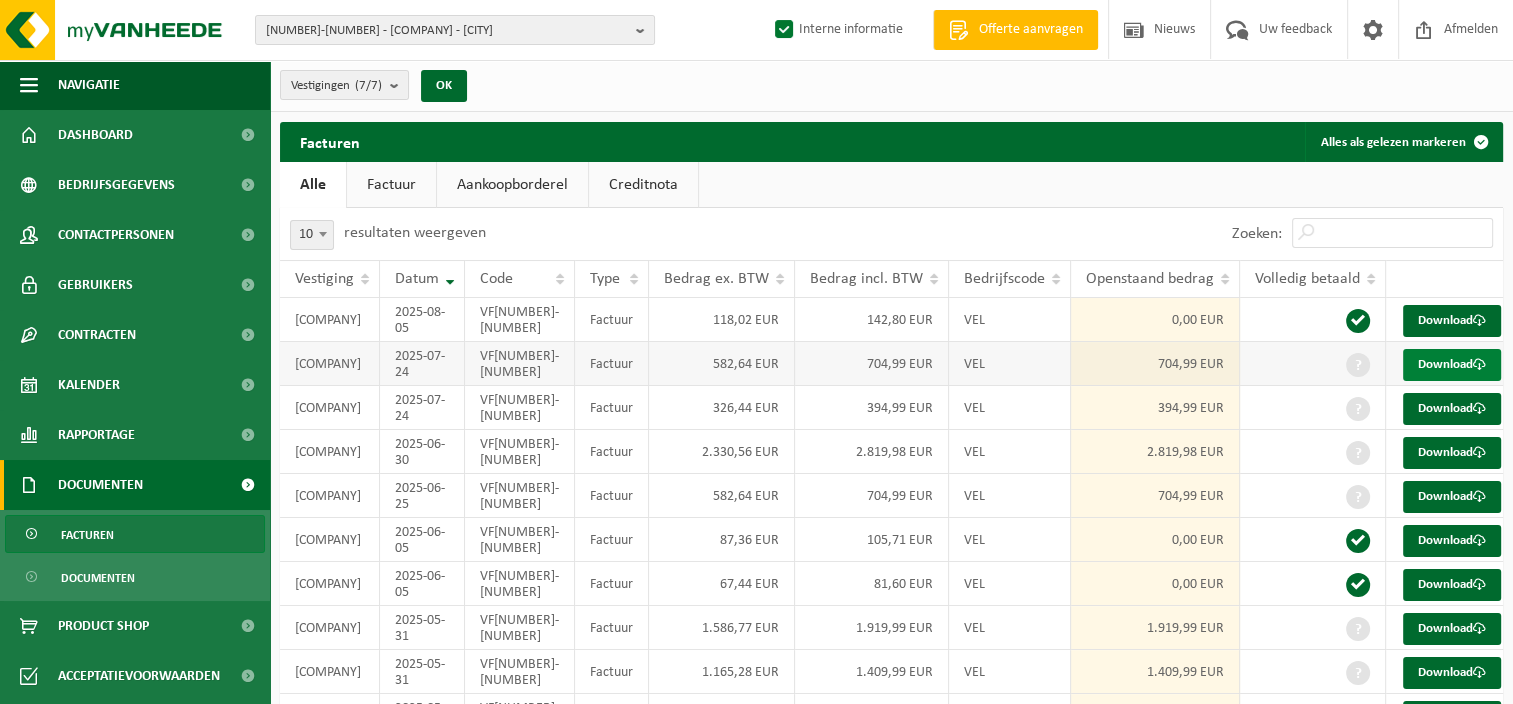 click on "Download" at bounding box center (1452, 365) 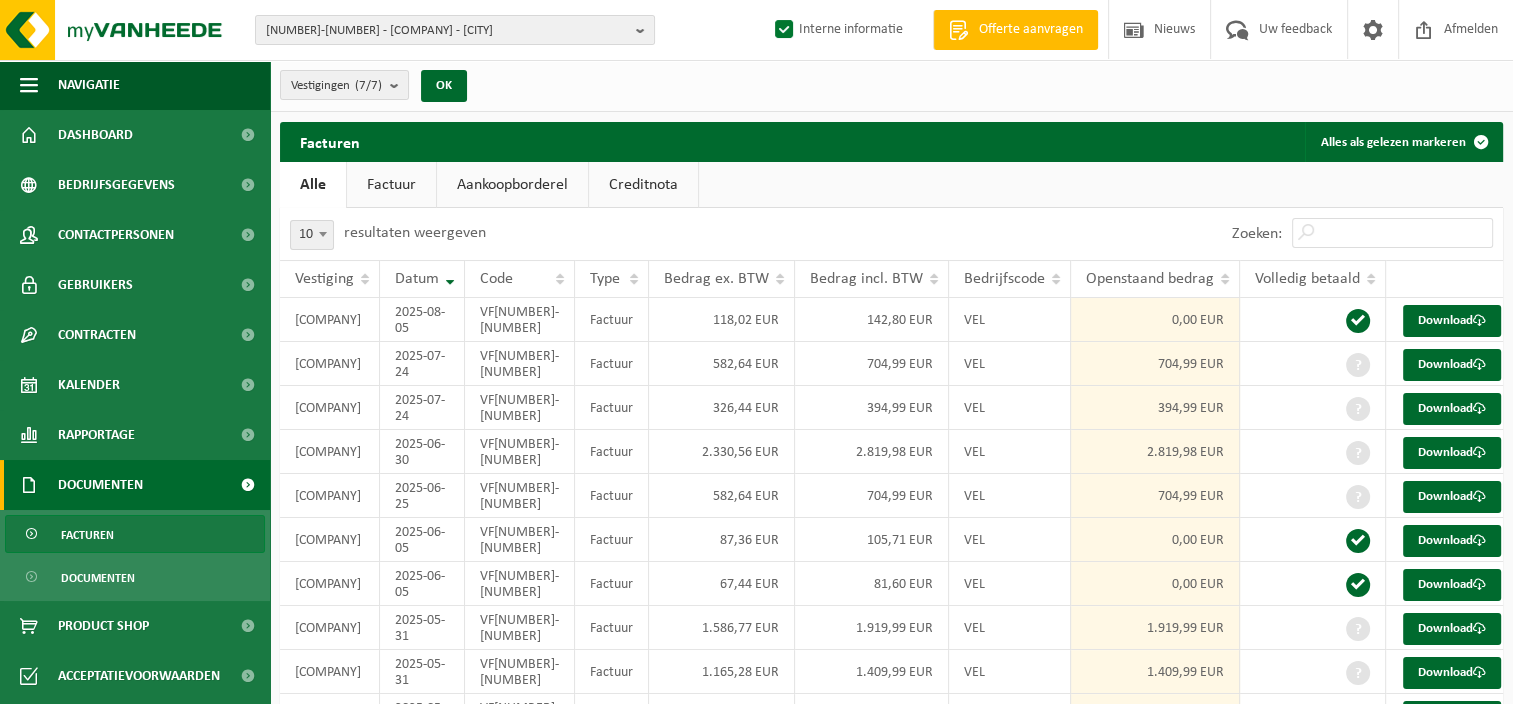 click on "Alle       Factuur       Aankoopborderel       Creditnota" at bounding box center [891, 185] 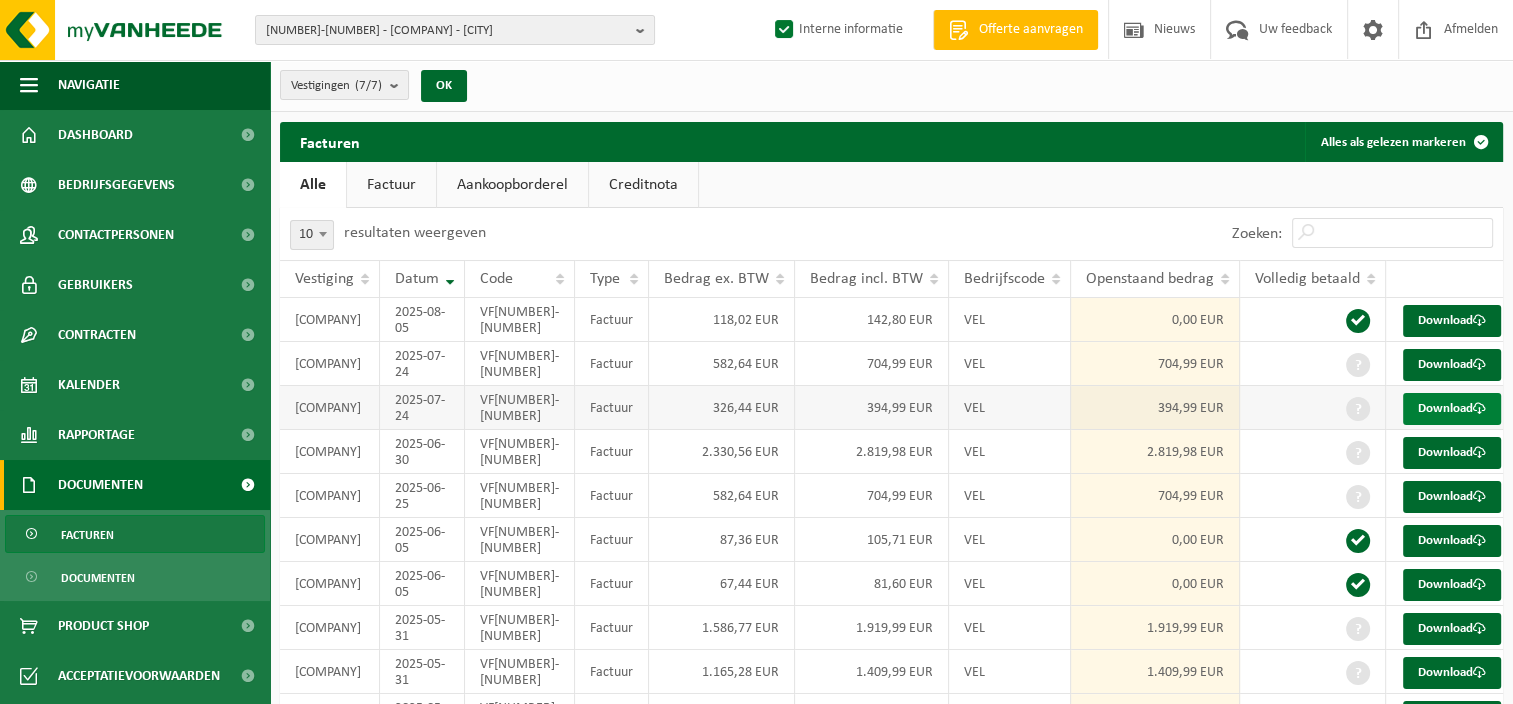 click on "Download" at bounding box center (1452, 409) 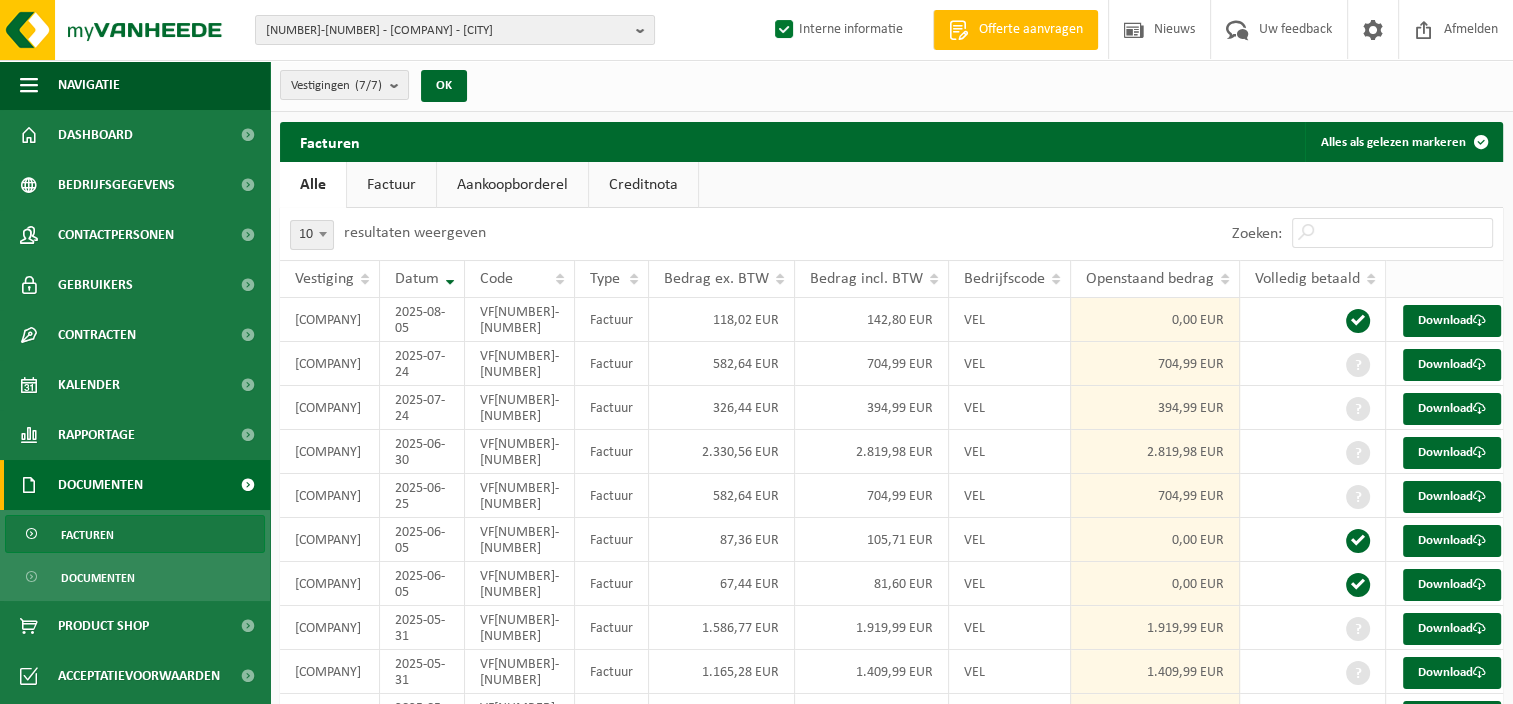 click at bounding box center (1452, 279) 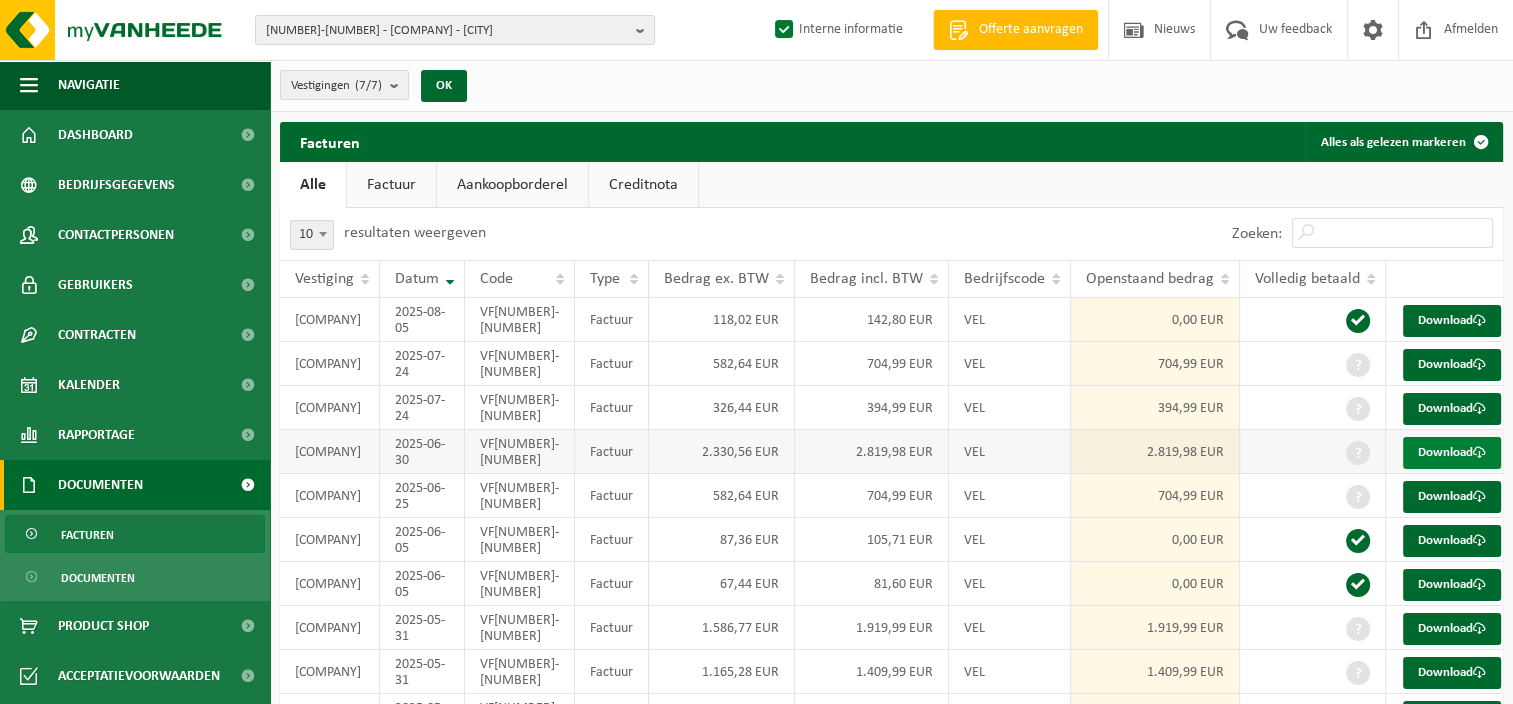 click on "Download" at bounding box center (1452, 453) 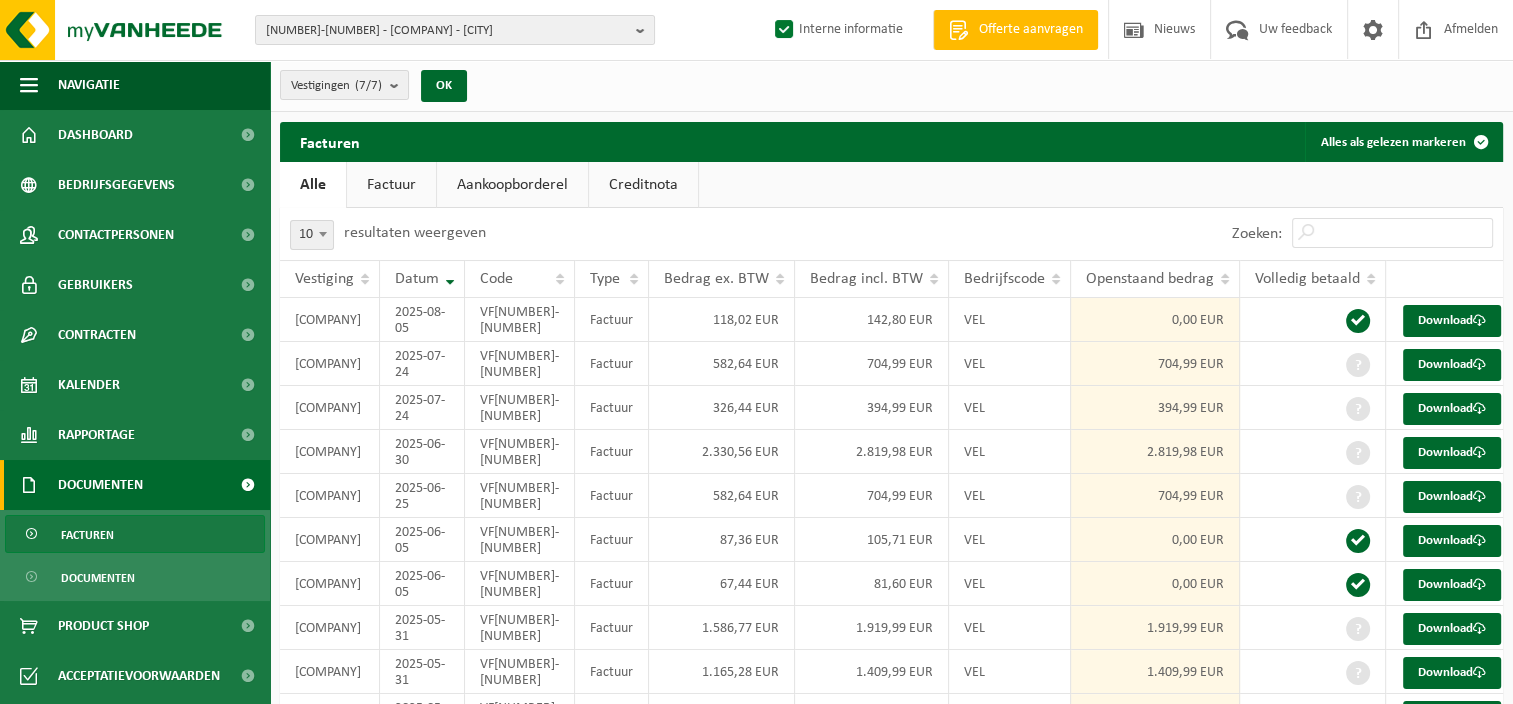 click on "Zoeken:" at bounding box center [1362, 234] 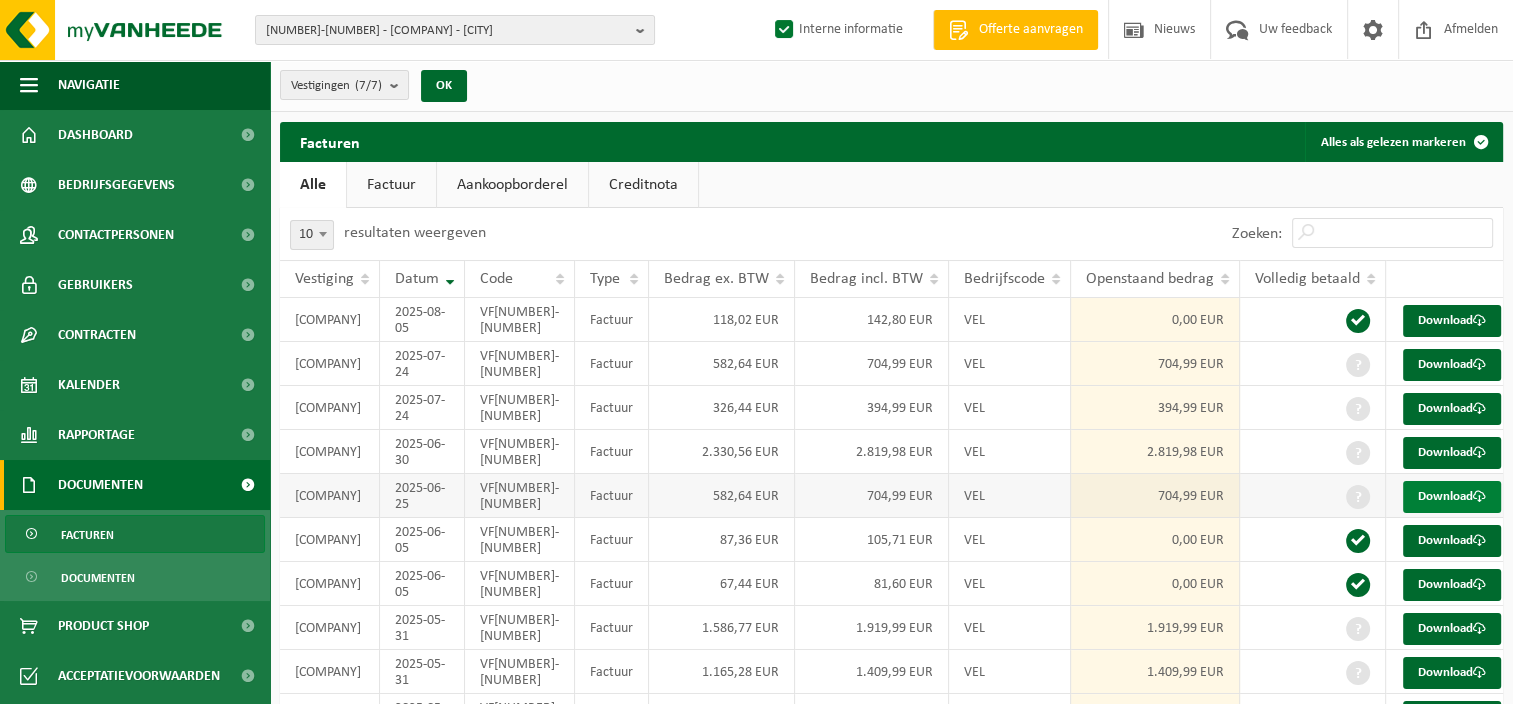 click at bounding box center (1479, 496) 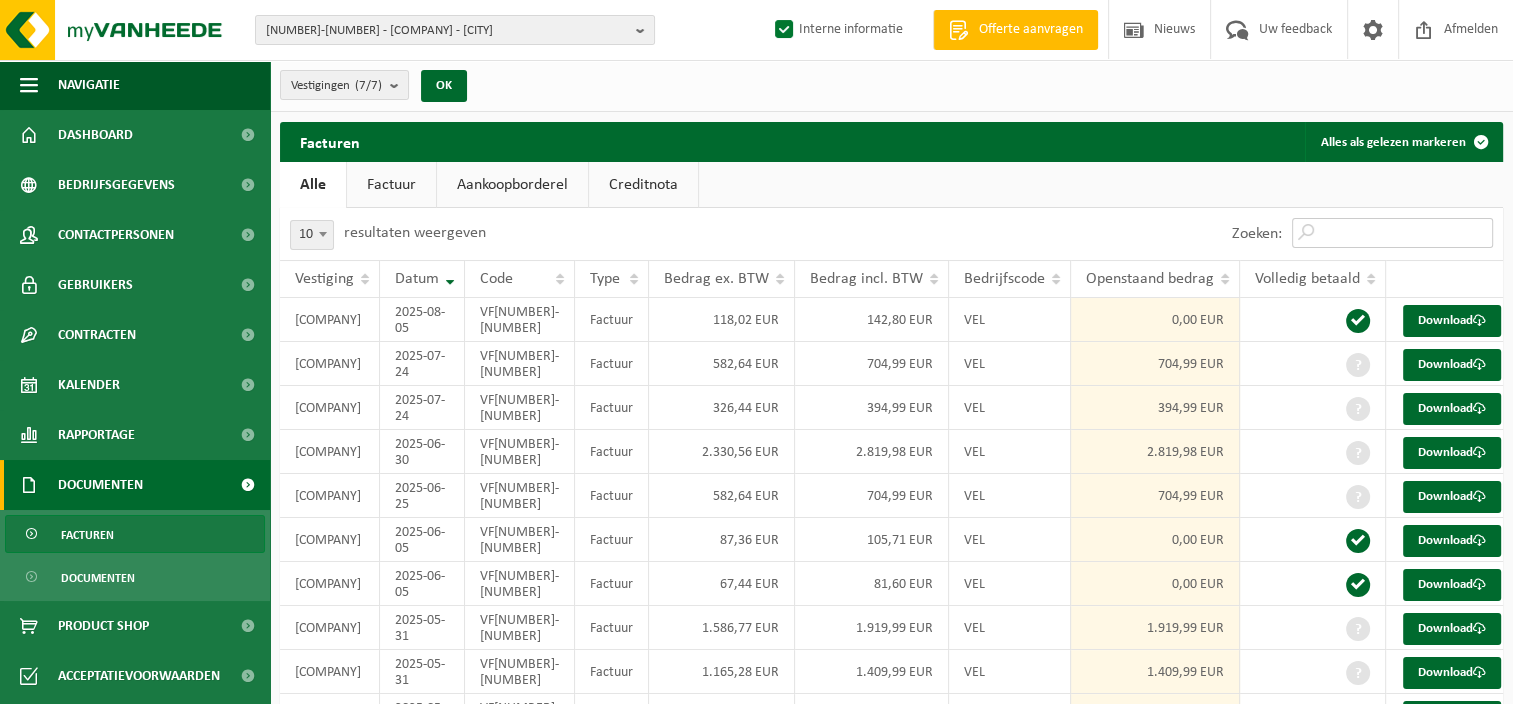 click on "Zoeken:" at bounding box center [1392, 233] 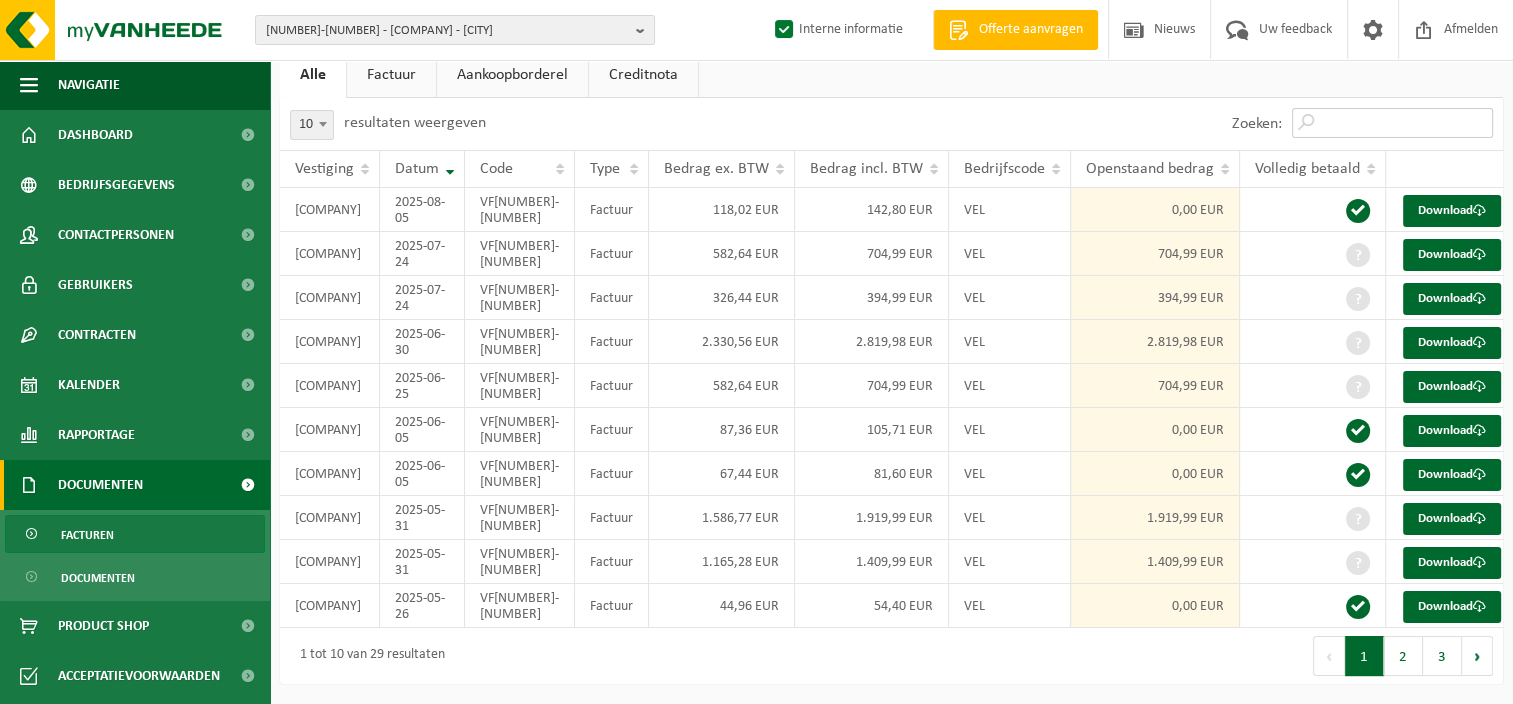 scroll, scrollTop: 267, scrollLeft: 0, axis: vertical 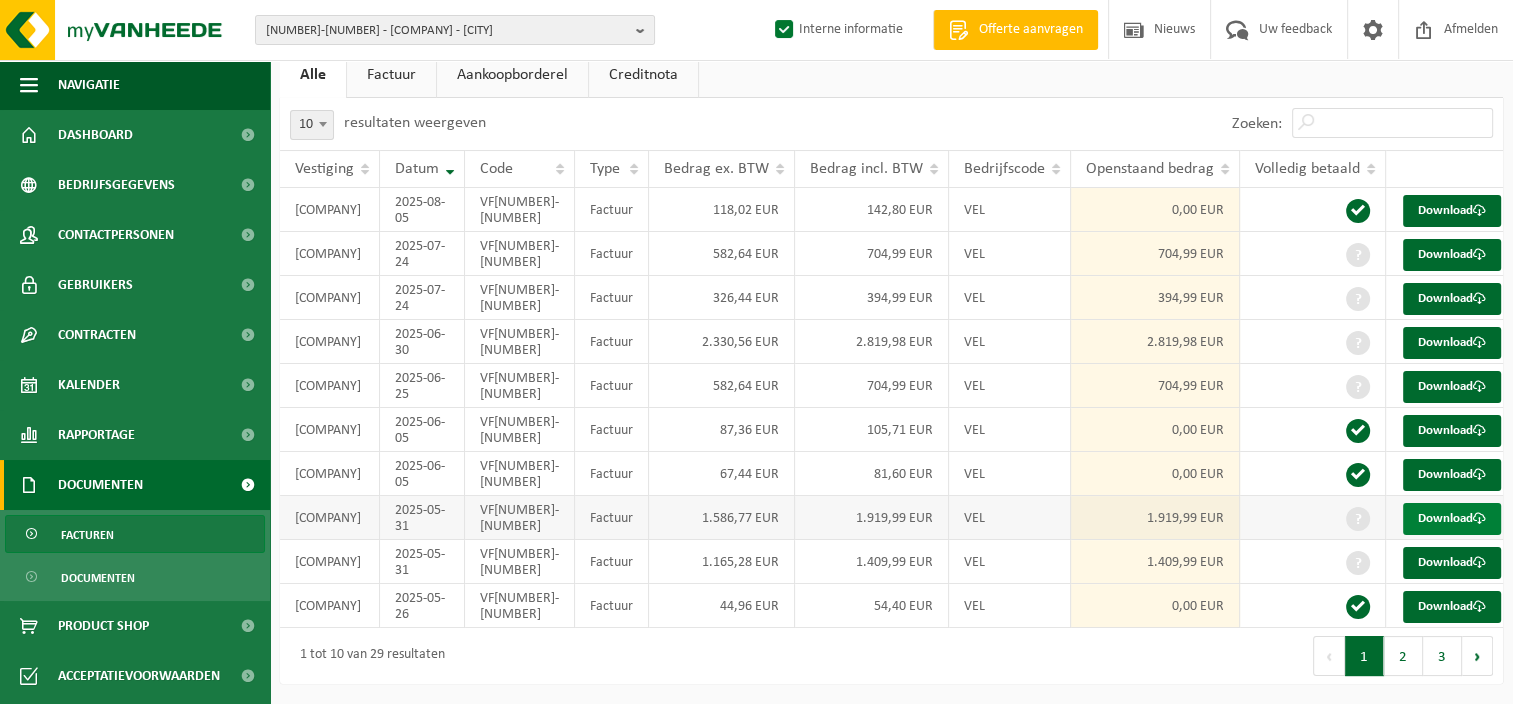 click at bounding box center (1479, 518) 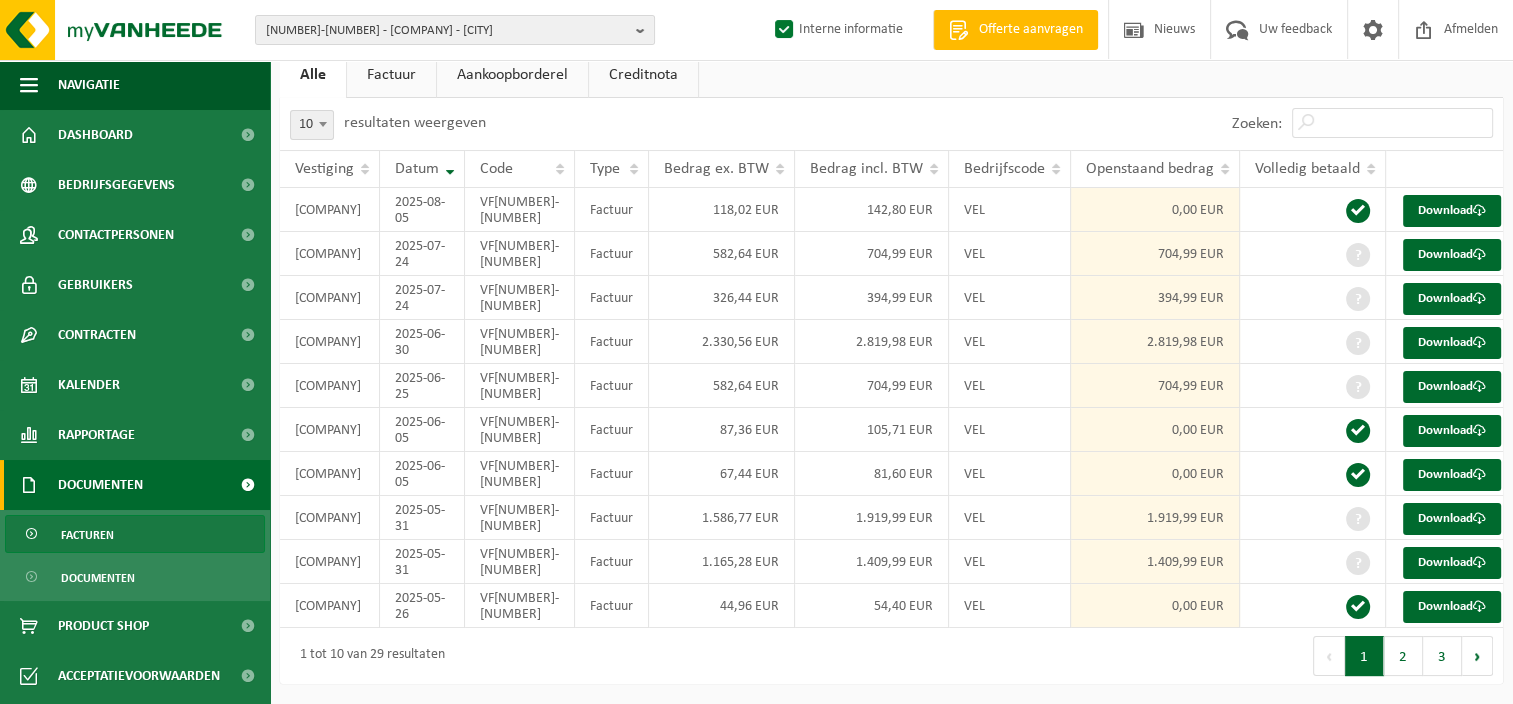 click on "Eerste Vorige 1 2 3 Volgende Laatste" at bounding box center [1198, 656] 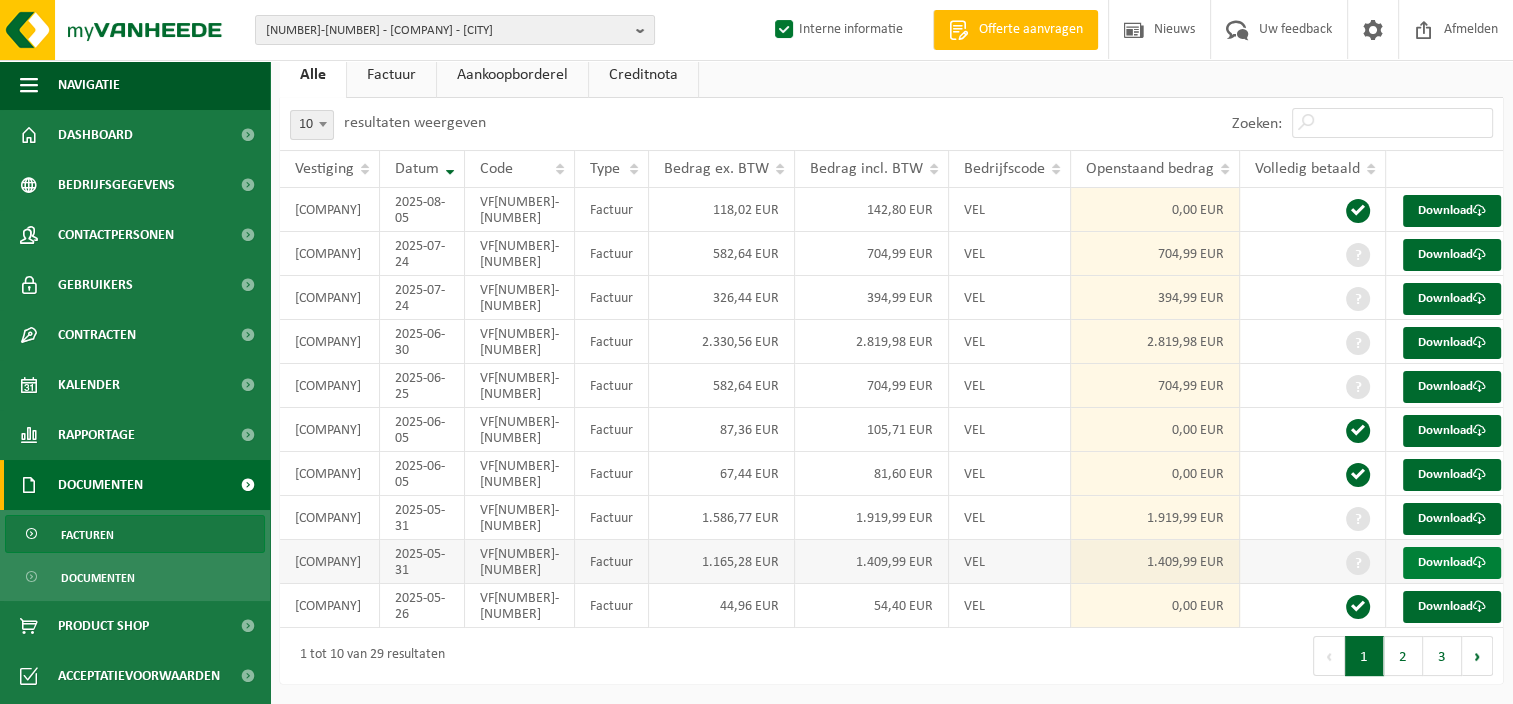 click on "Download" at bounding box center [1452, 563] 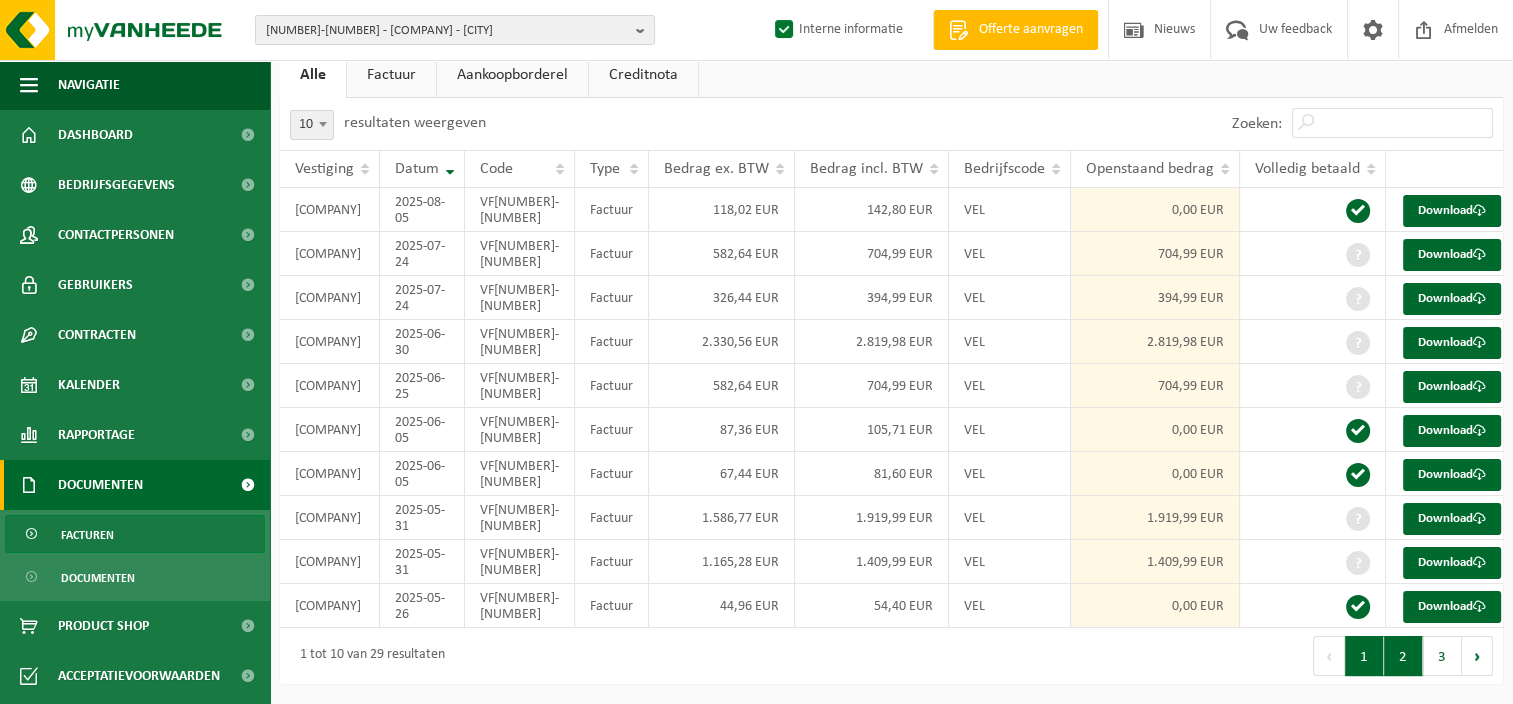 click on "2" at bounding box center (1403, 656) 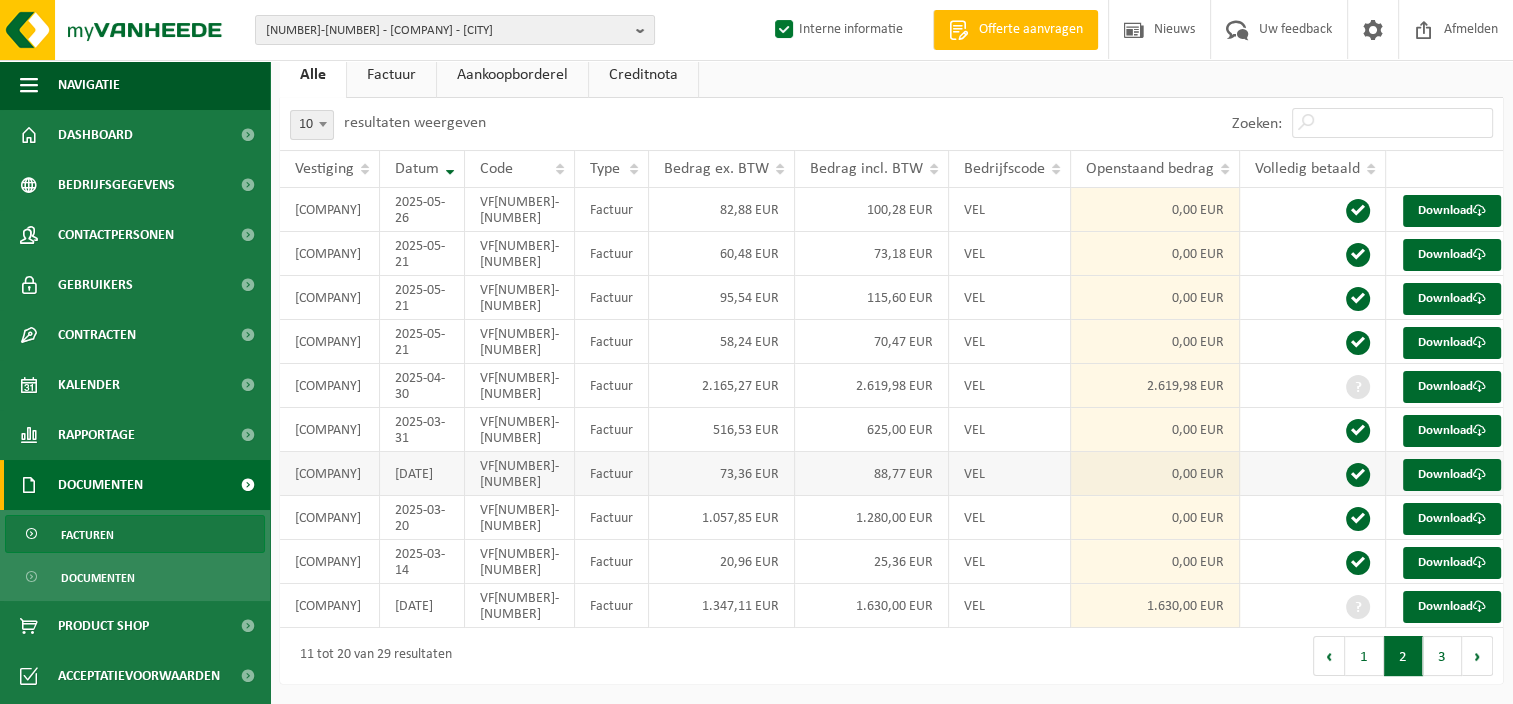scroll, scrollTop: 267, scrollLeft: 0, axis: vertical 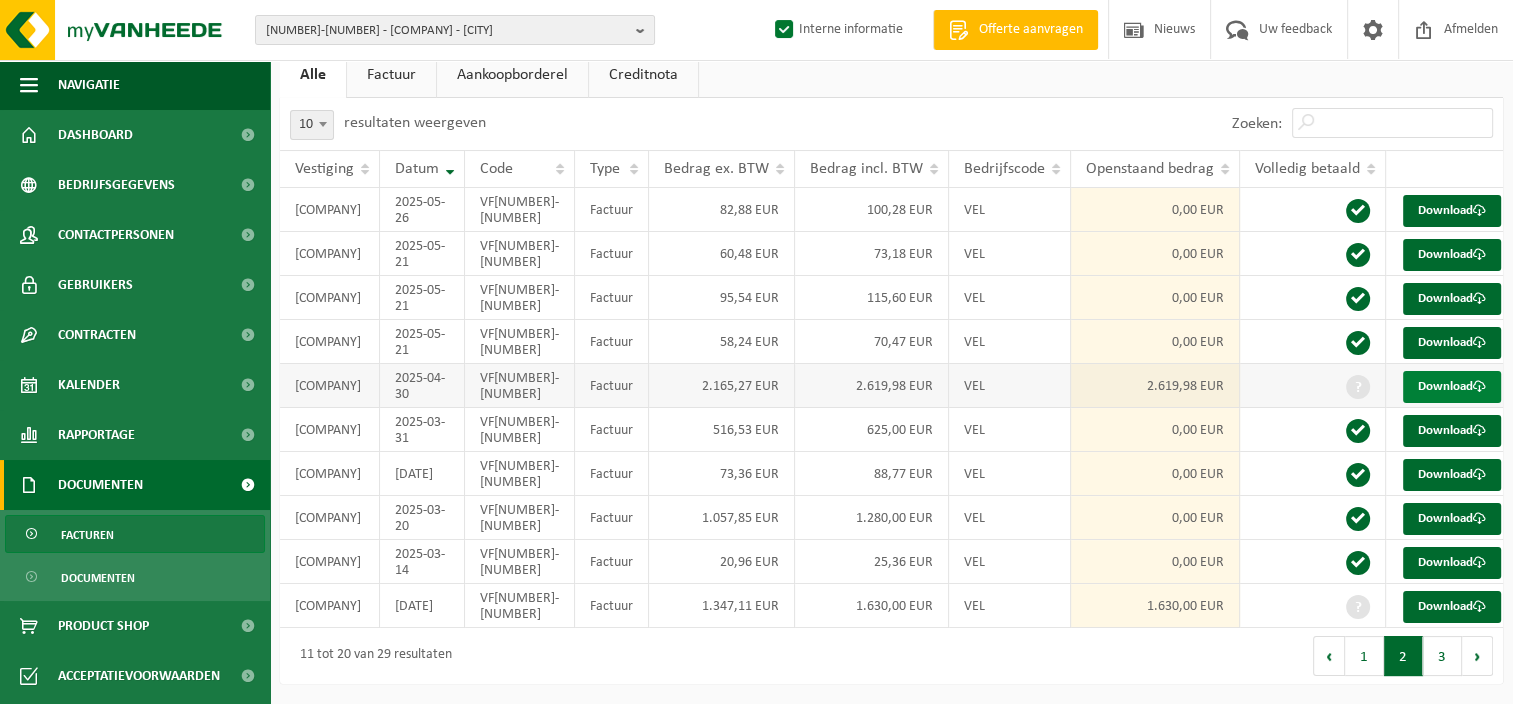 click at bounding box center [1479, 386] 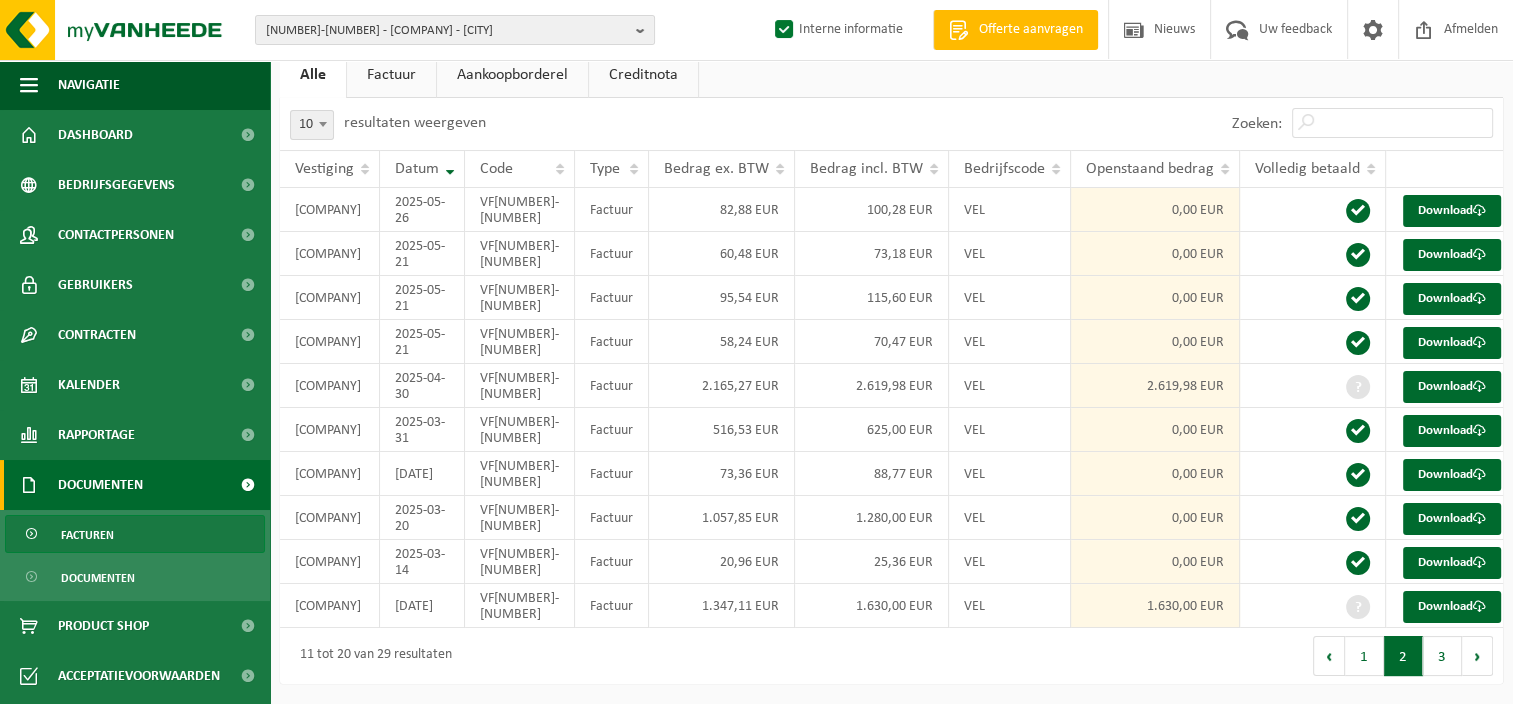 click on "11 tot 20 van 29 resultaten" at bounding box center (586, 656) 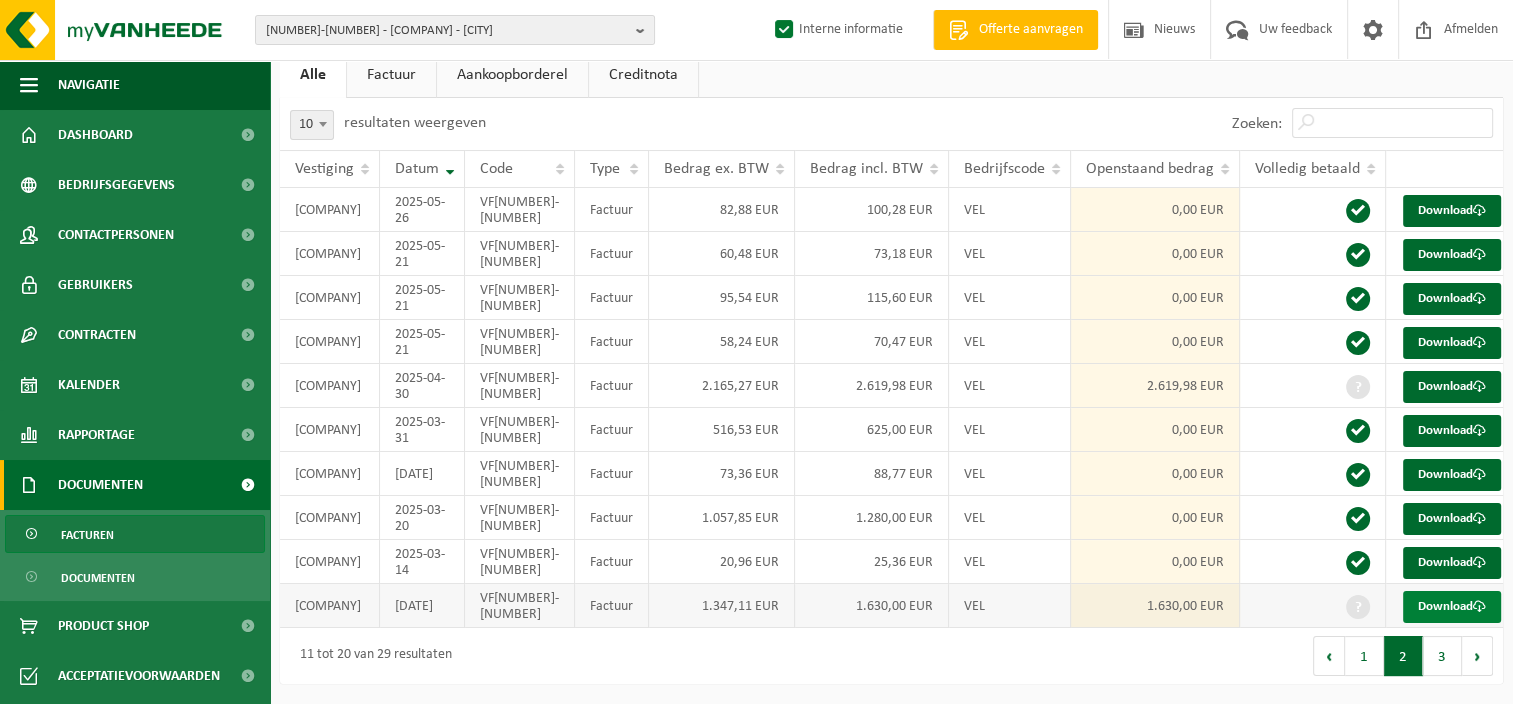 click on "Download" at bounding box center [1452, 607] 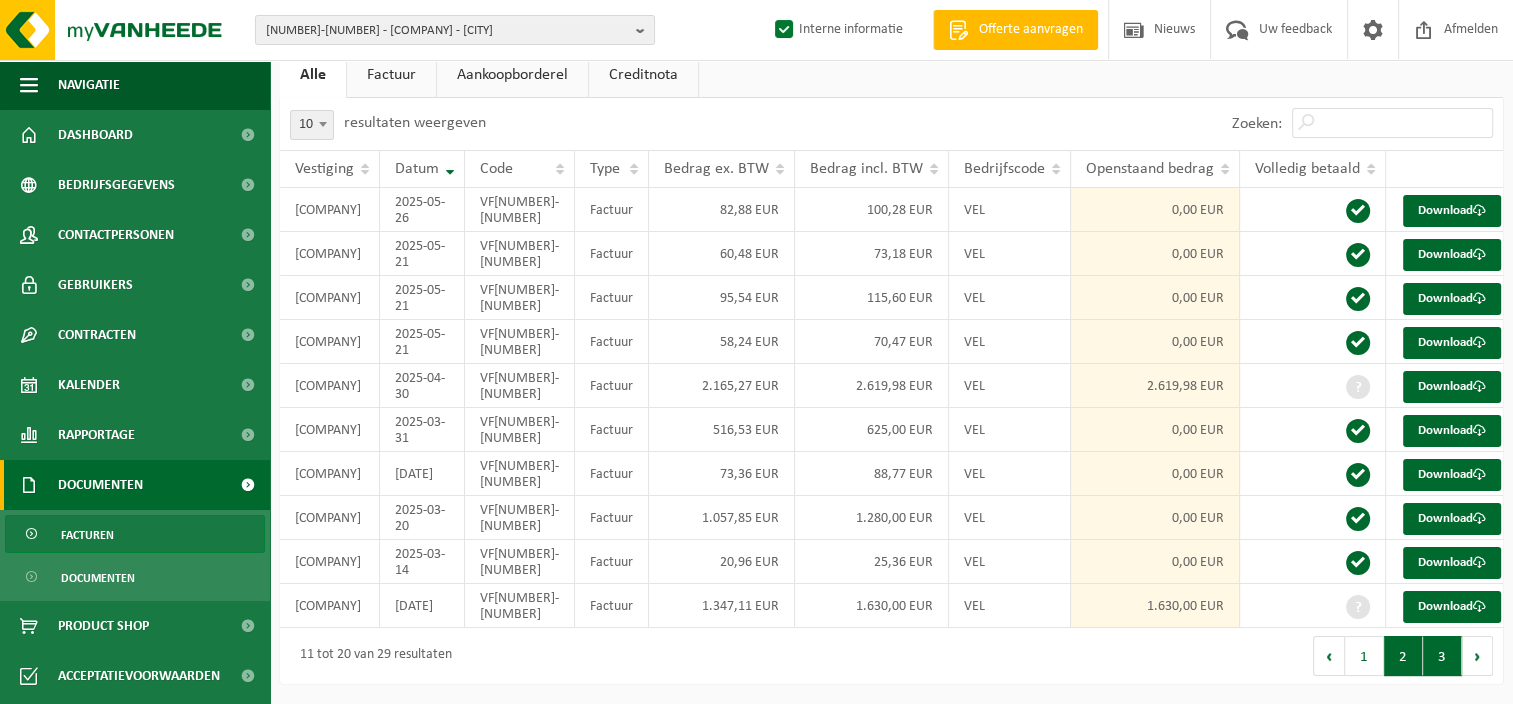 click on "3" at bounding box center [1442, 656] 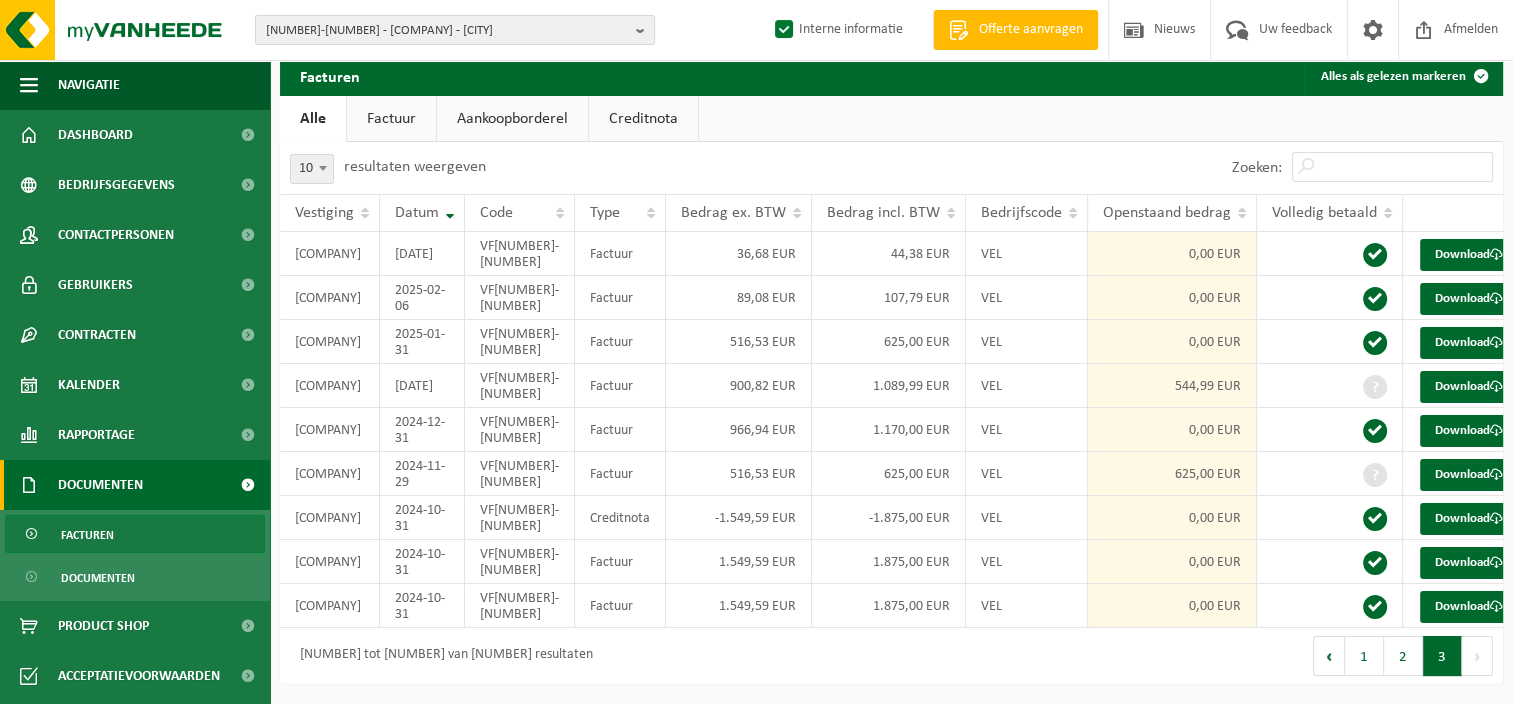 scroll, scrollTop: 207, scrollLeft: 0, axis: vertical 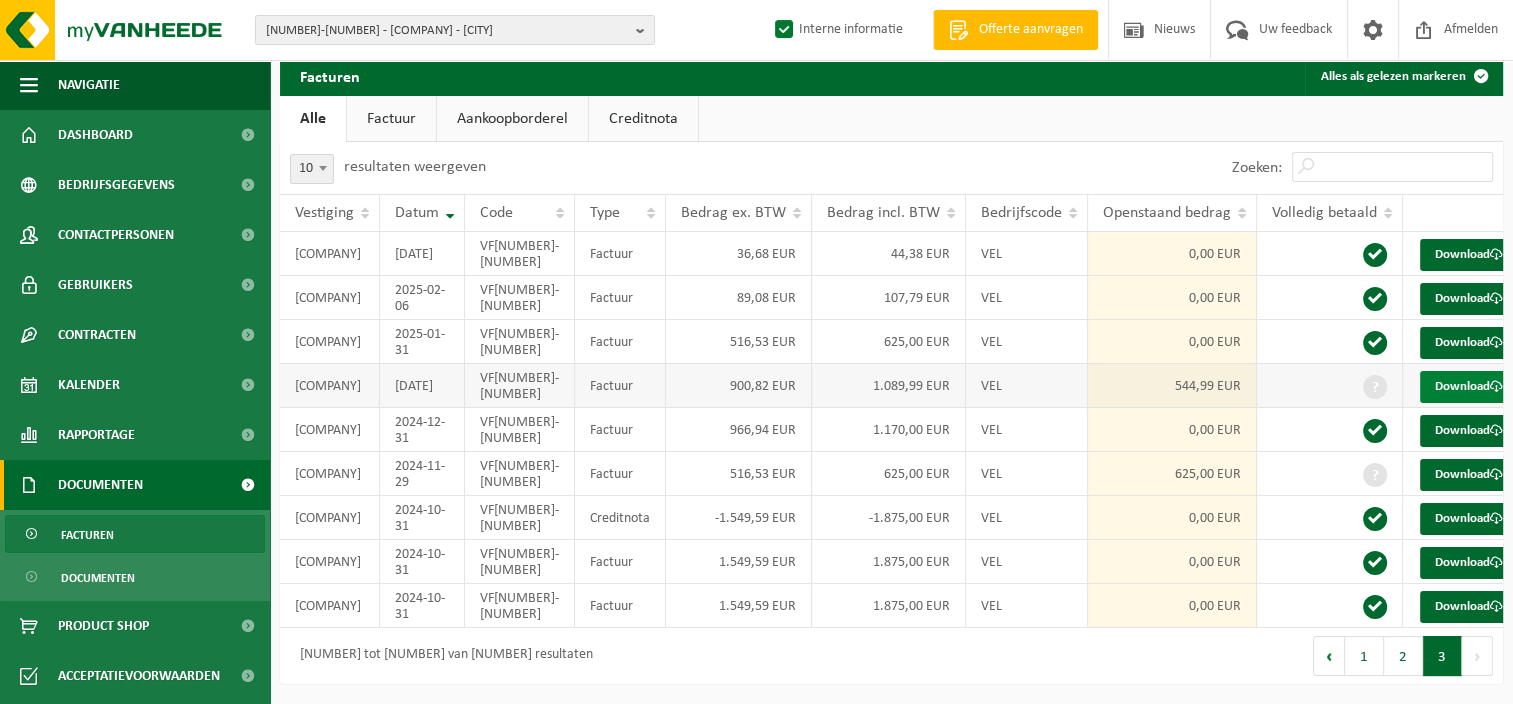 click on "Download" at bounding box center (1469, 387) 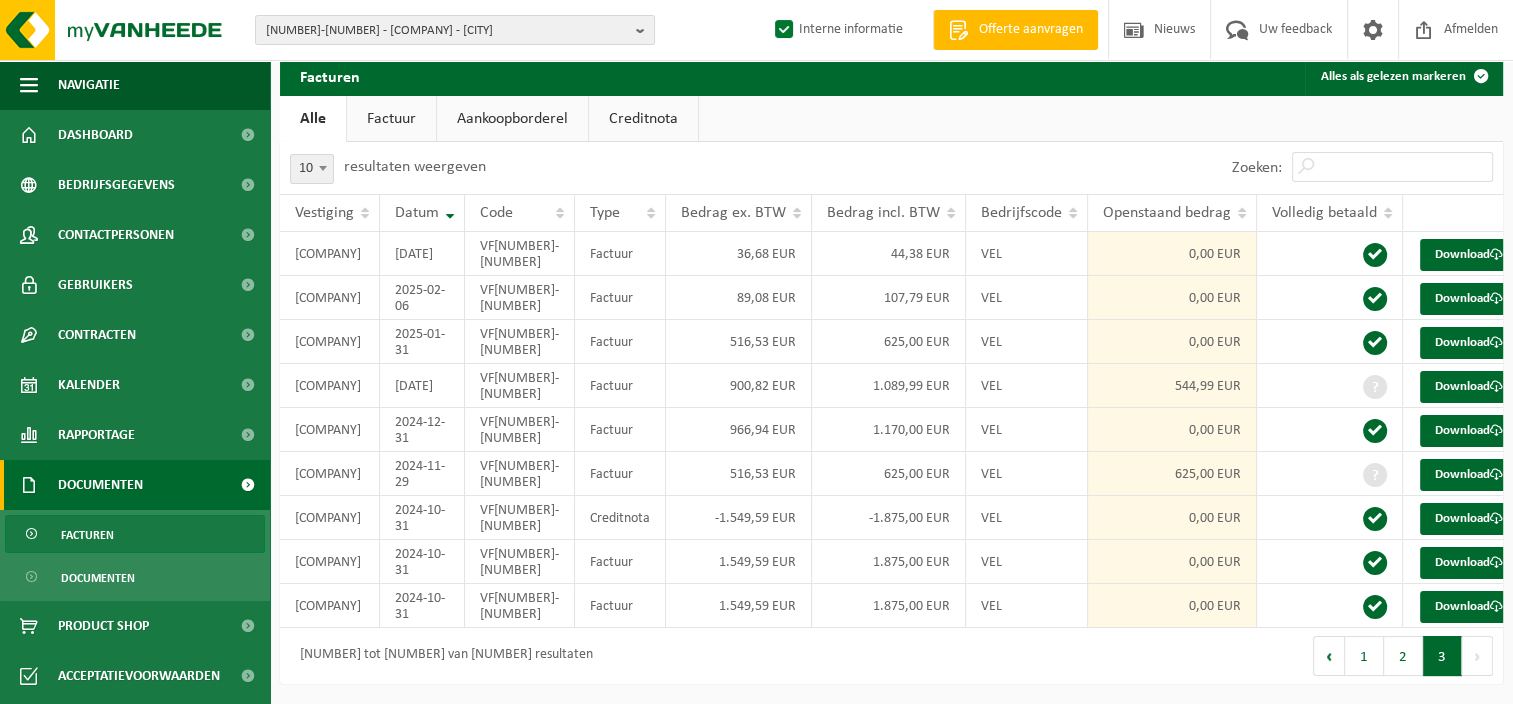 click on "21 tot 29 van 29 resultaten" at bounding box center [586, 656] 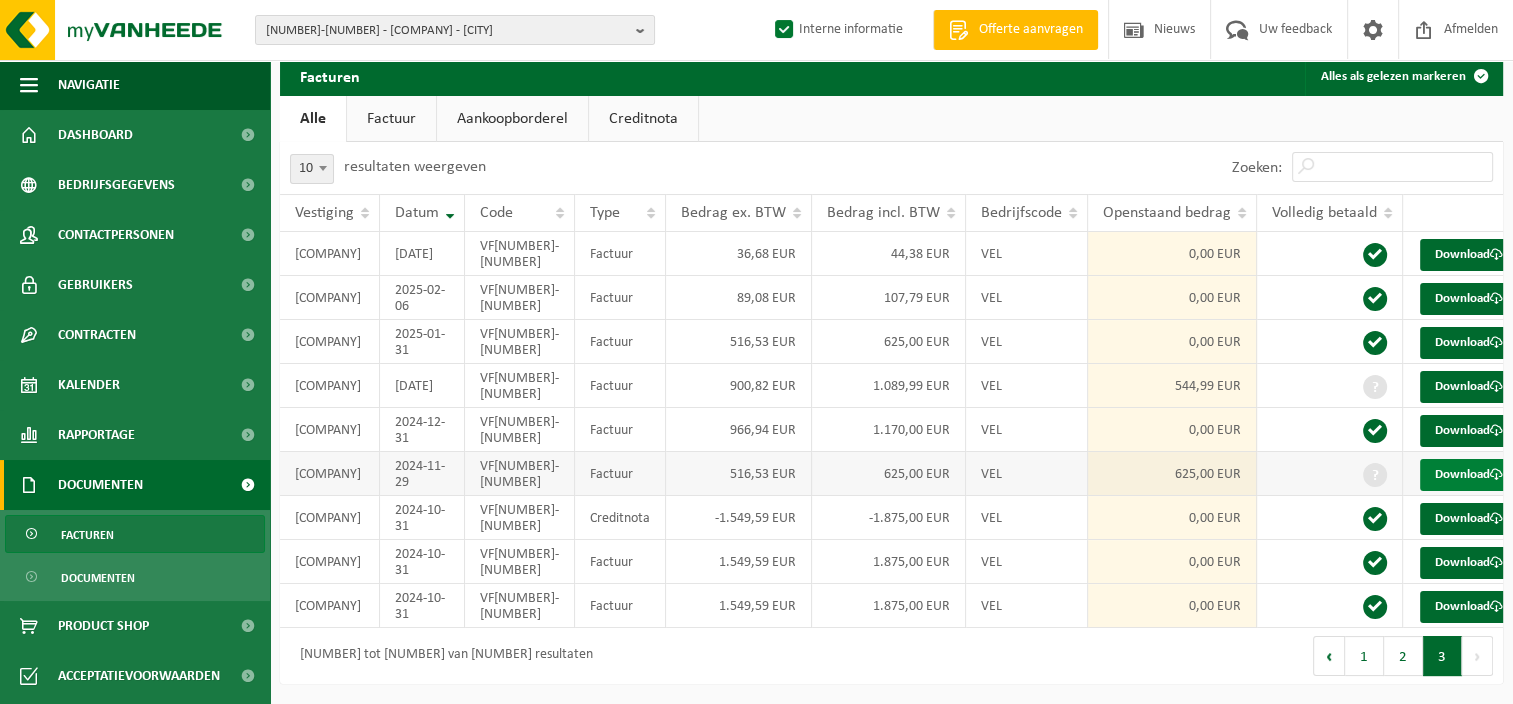 click at bounding box center [1496, 474] 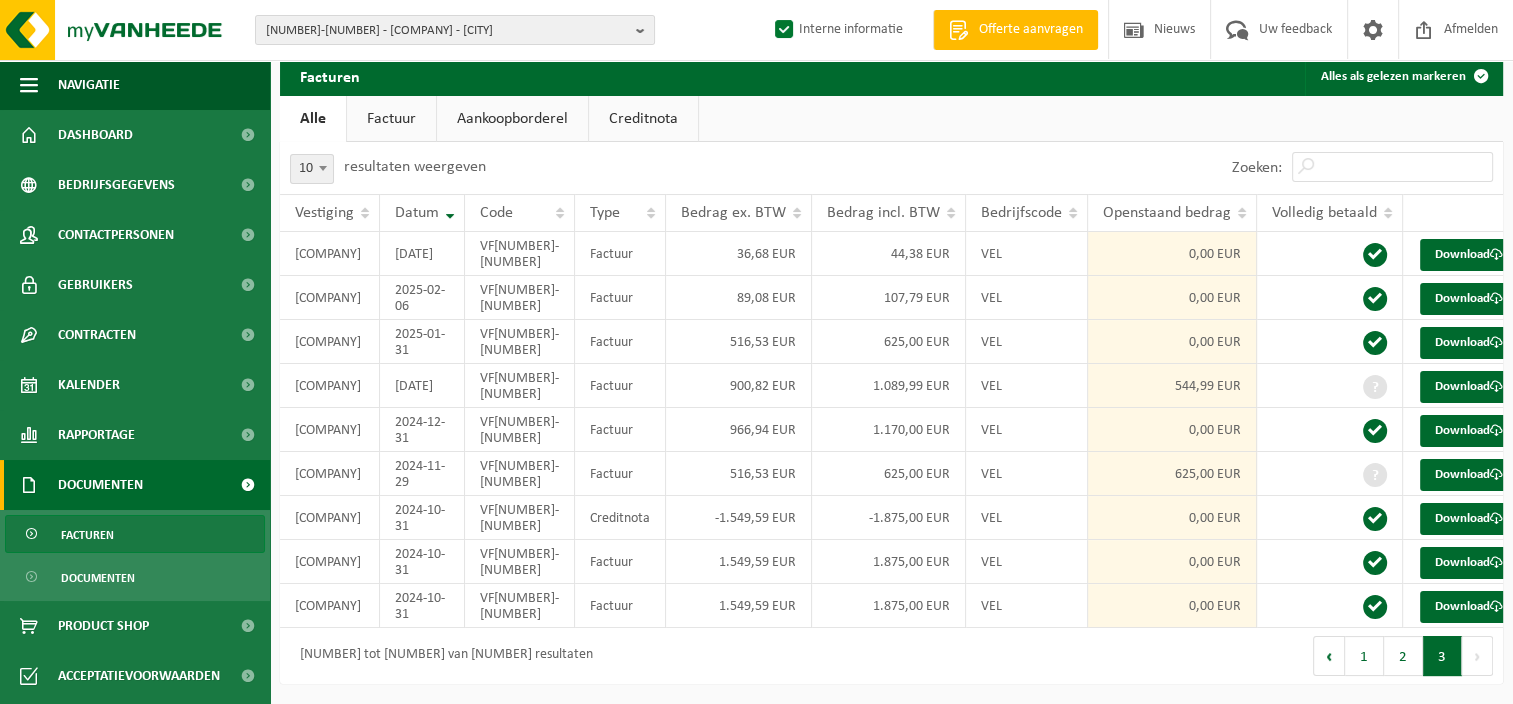 click on "Eerste Vorige 1 2 3 Volgende Laatste" at bounding box center (1198, 656) 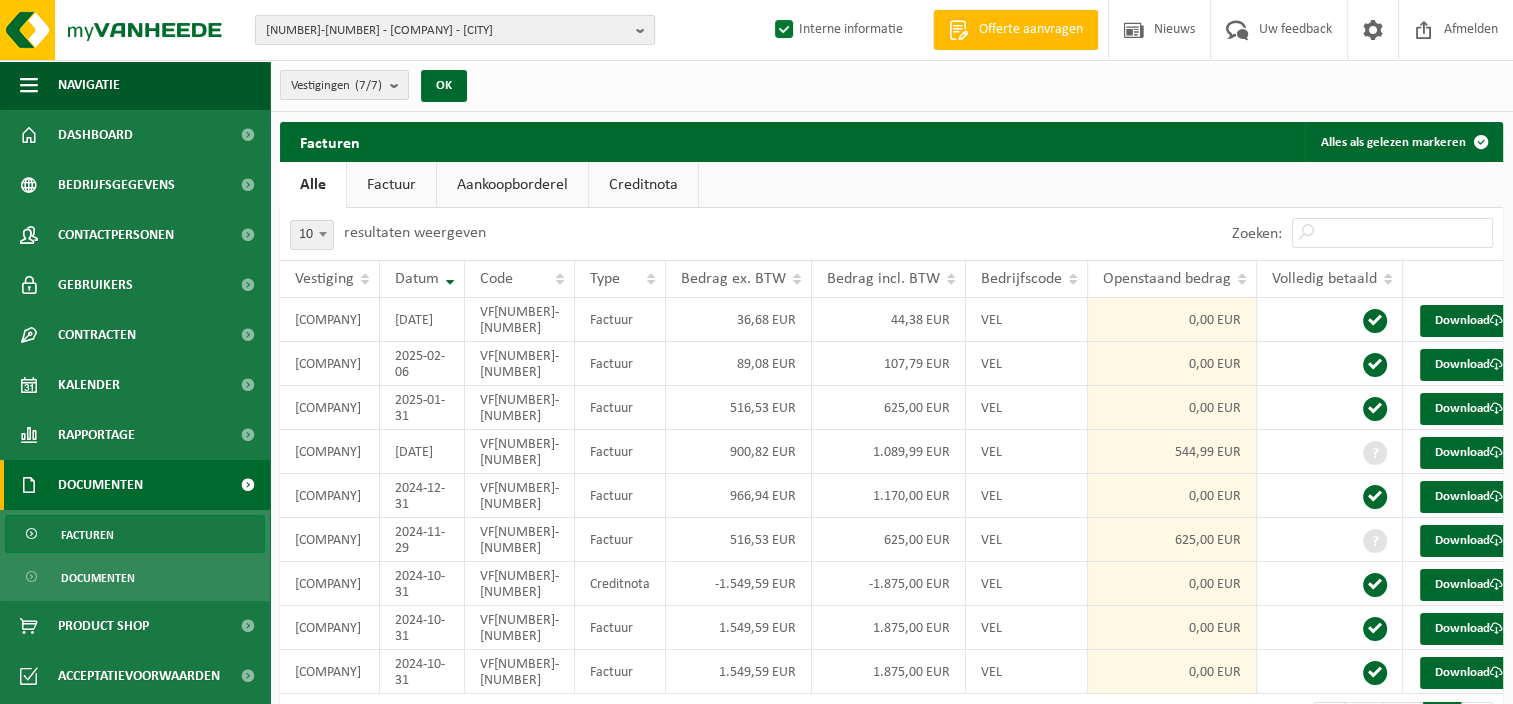 click on "10-952294 - MGA CONCEPT - LAKEN" at bounding box center [455, 30] 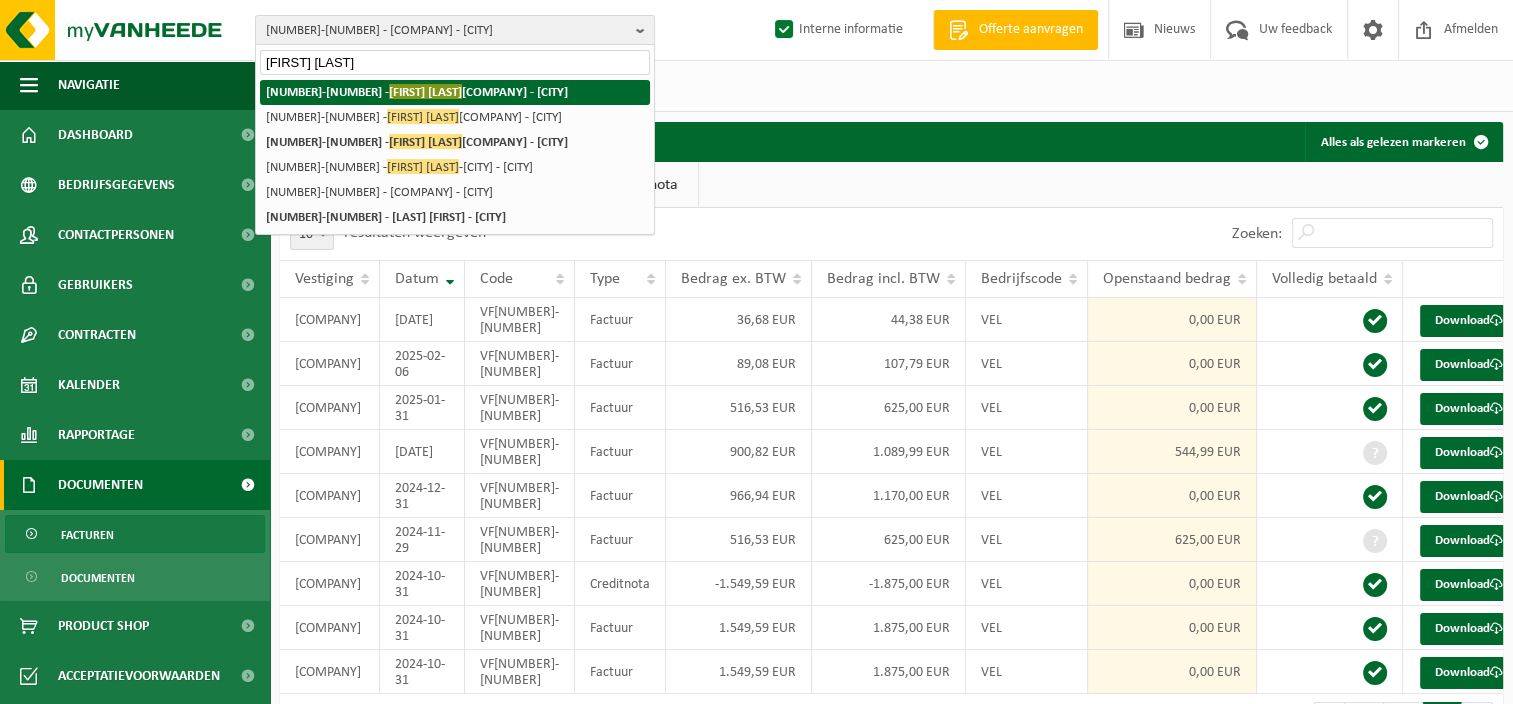 type on "emilien dron" 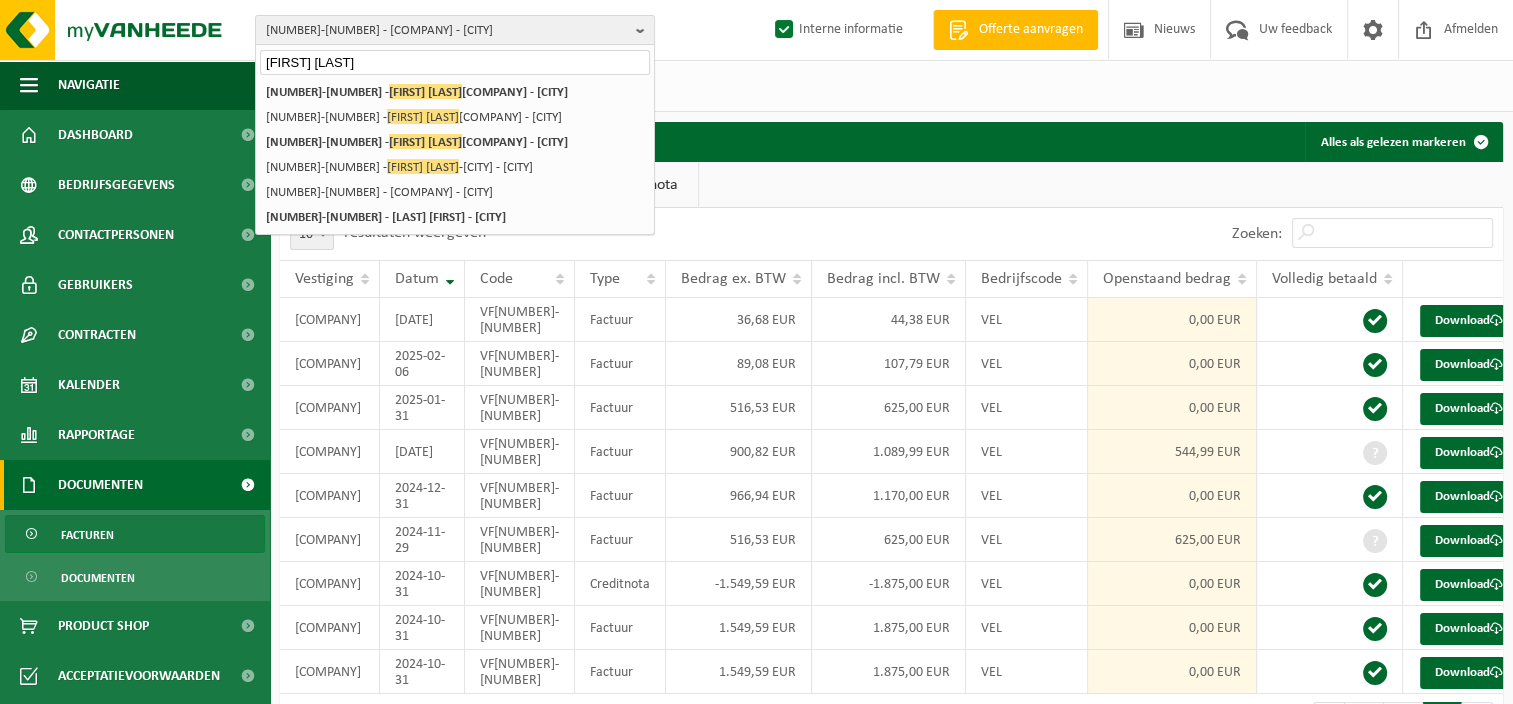 click on "10-952294 - MGA CONCEPT - LAKEN 10-957018 - MGA CONCEPT - UKKEL 10-957017 - MGA CONCEPT - WATERMAAL-BOSVOORDE 10-952293 - MGA CONCEPT - JETTE 10-970441 - MGA CONCEPT - NIVELLES 10-981178 - MGA CONCEPT - WOLUWE ST PIERRE - WOLUWE-SAINT-PIERRE 10-972062 - MGA CONCEPT-UCCLE - UCCLE     10-960642 -  EMILIEN DRON  SRL - PONT-À-CELLES 10-968192 -  EMILIEN DRON  SRL - PONT-À-CELLES 10-968193 -  EMILIEN DRON  SRL - PONT-À-CELLES 10-960641 -  EMILIEN DRON -RHODE SAINT GENESE - RHODE-SAINT-GENESE 02-011697 - BROEDERSCHOLEN HIERONYMUS - EMILIANI VZW VESTIGING DAKNAM - DAKNAM 10-747920 - KIRSCH JEAN-MARIE - ARLON" at bounding box center (455, 155) 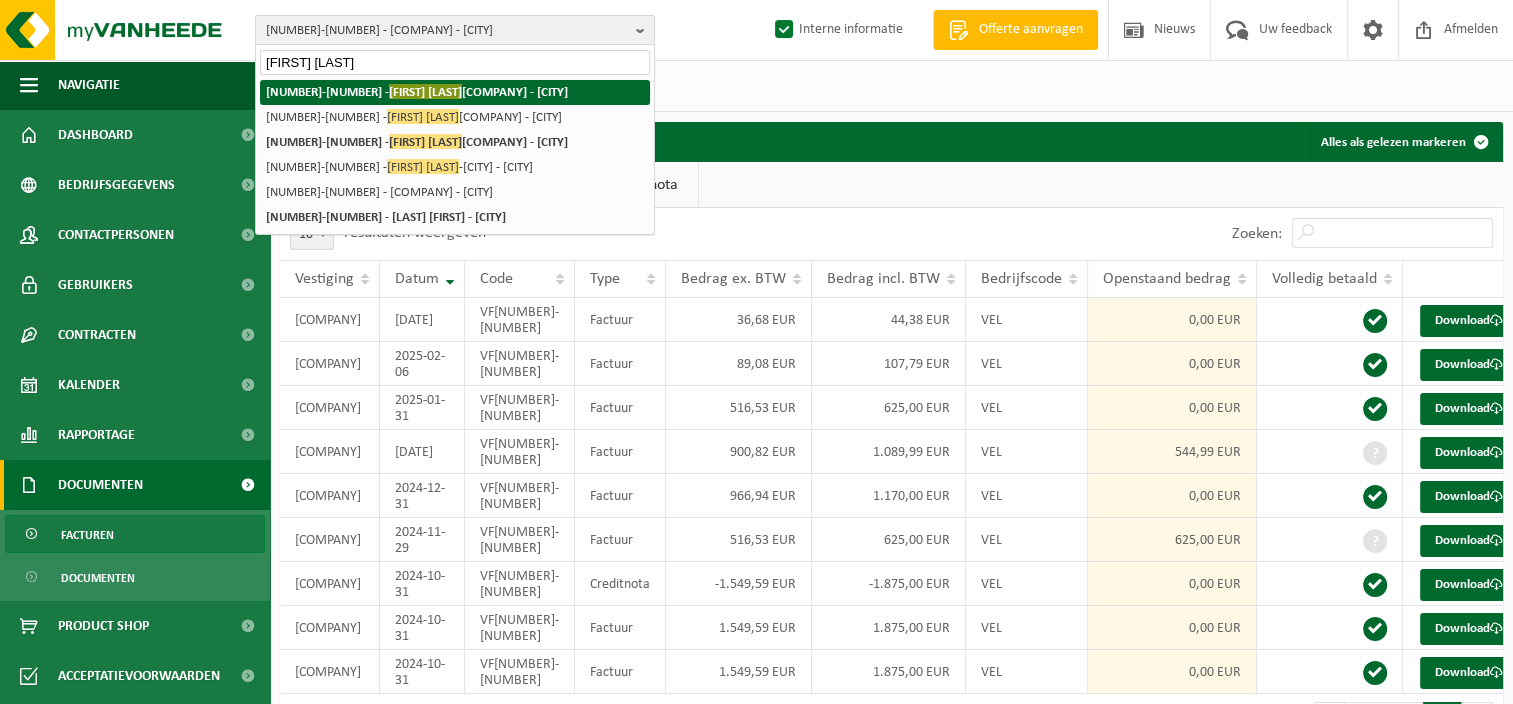 click on "10-960642 -  EMILIEN DRON  SRL - PONT-À-CELLES" at bounding box center [417, 91] 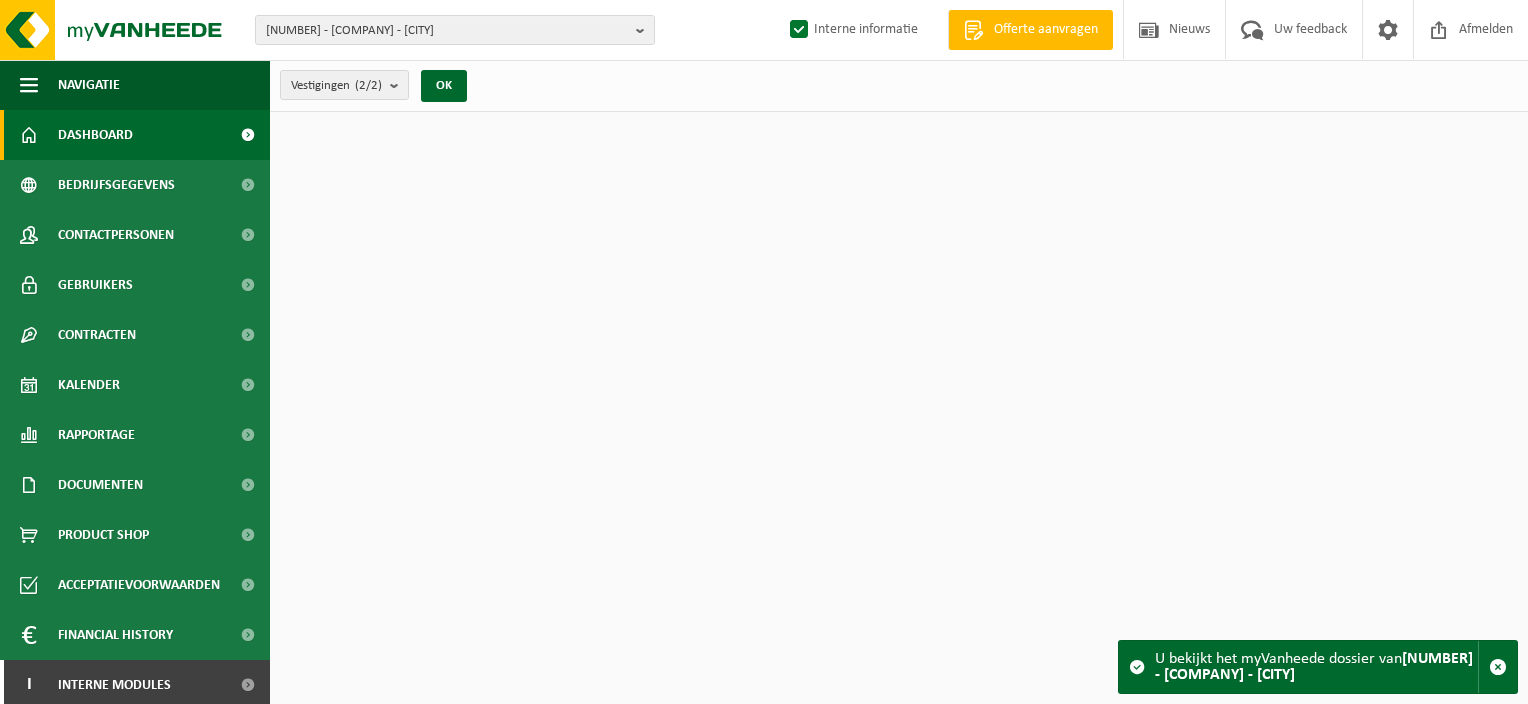 scroll, scrollTop: 0, scrollLeft: 0, axis: both 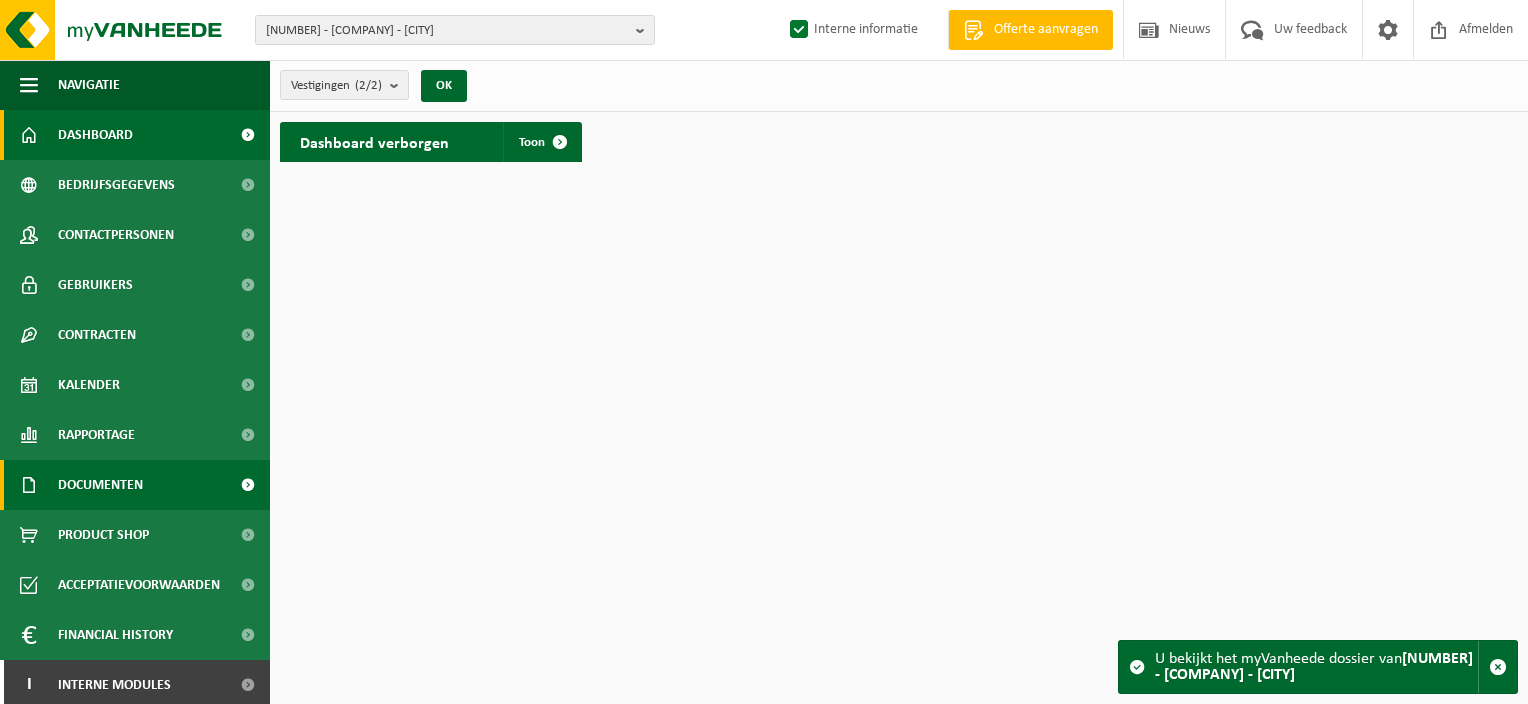 click on "Documenten" at bounding box center (100, 485) 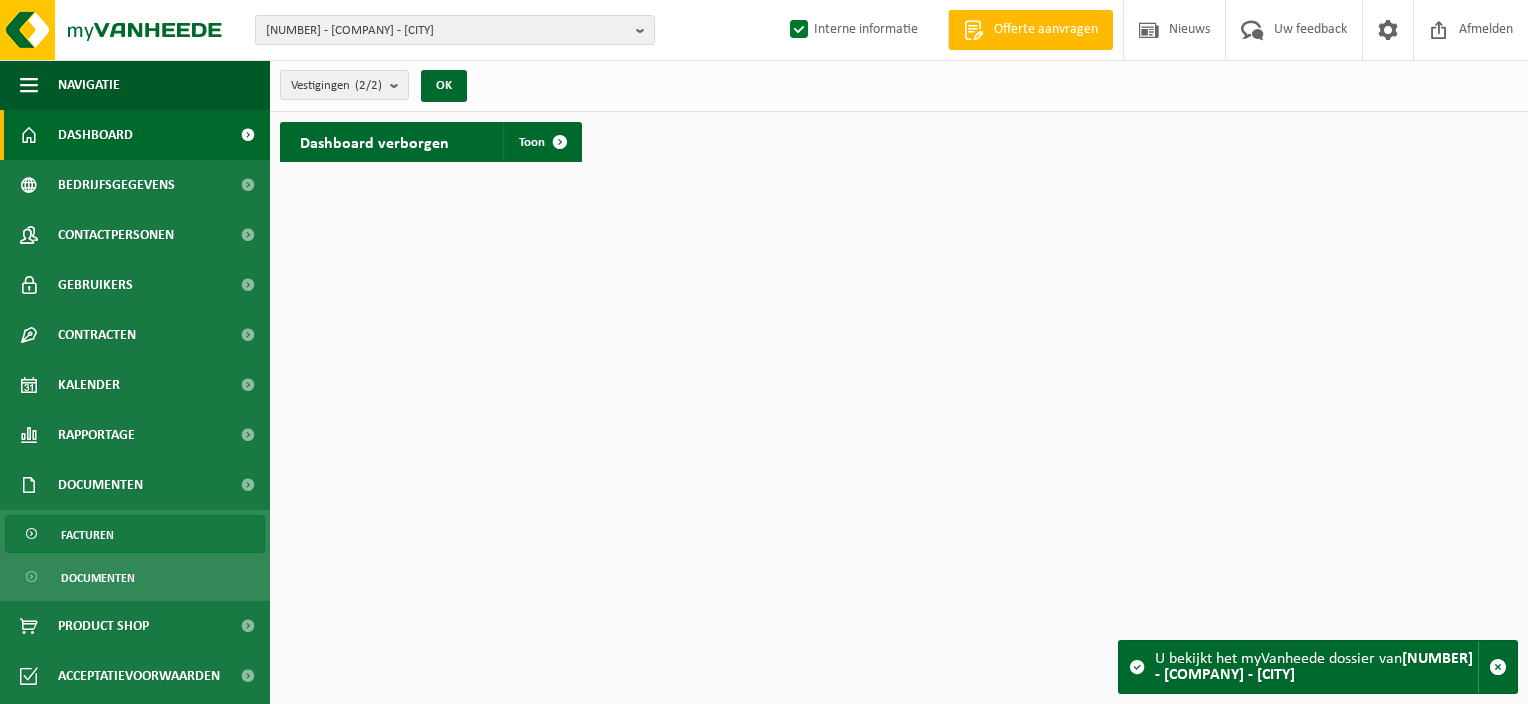 click on "Facturen" at bounding box center [135, 534] 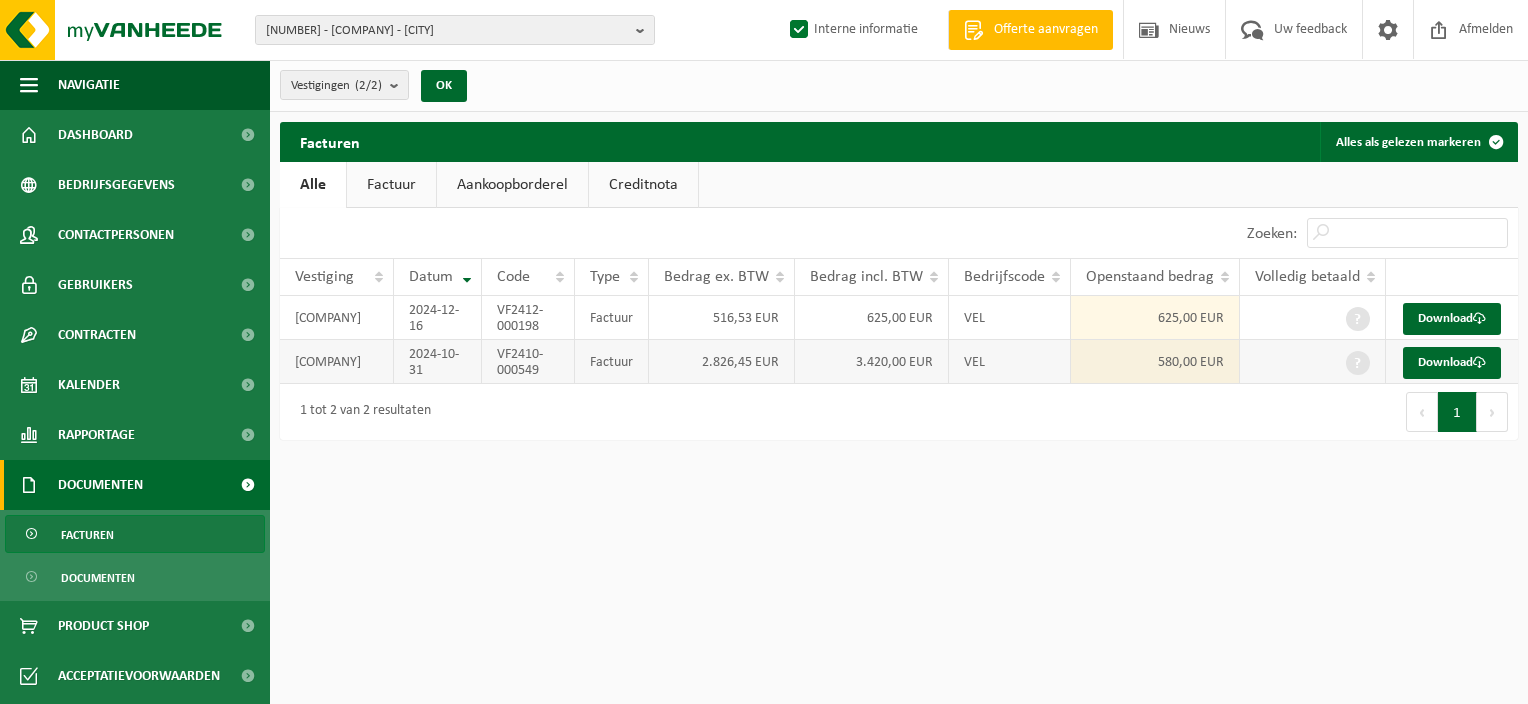 scroll, scrollTop: 0, scrollLeft: 0, axis: both 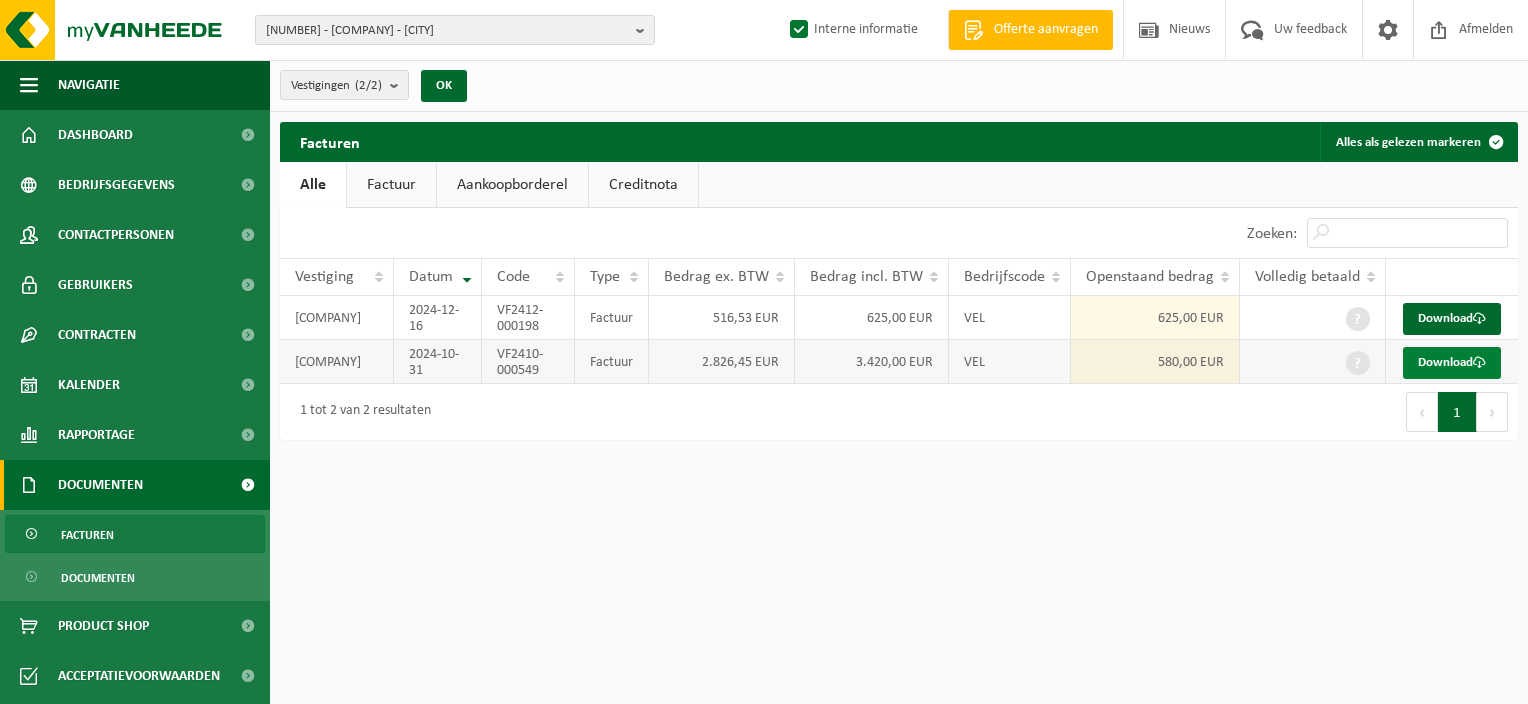 click at bounding box center (1479, 362) 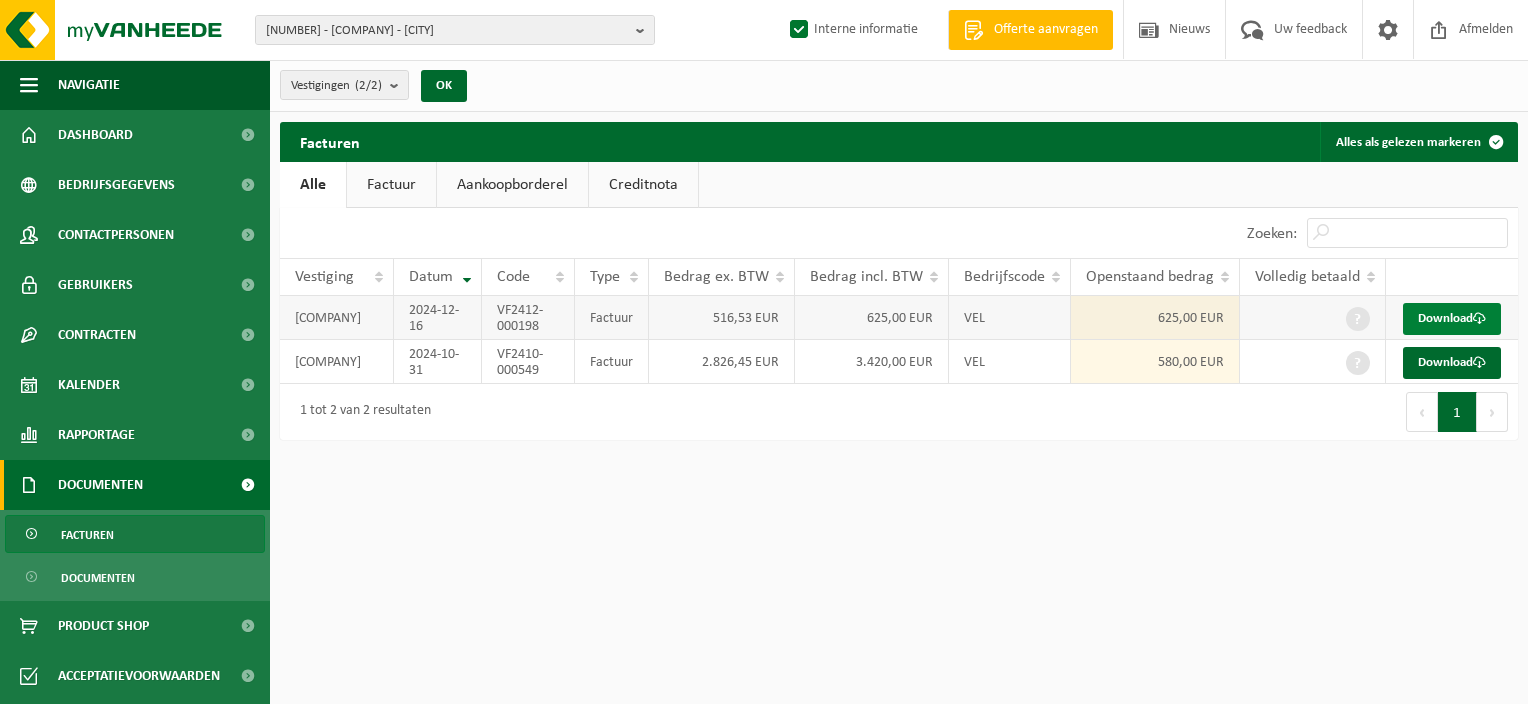 click on "Download" at bounding box center (1452, 319) 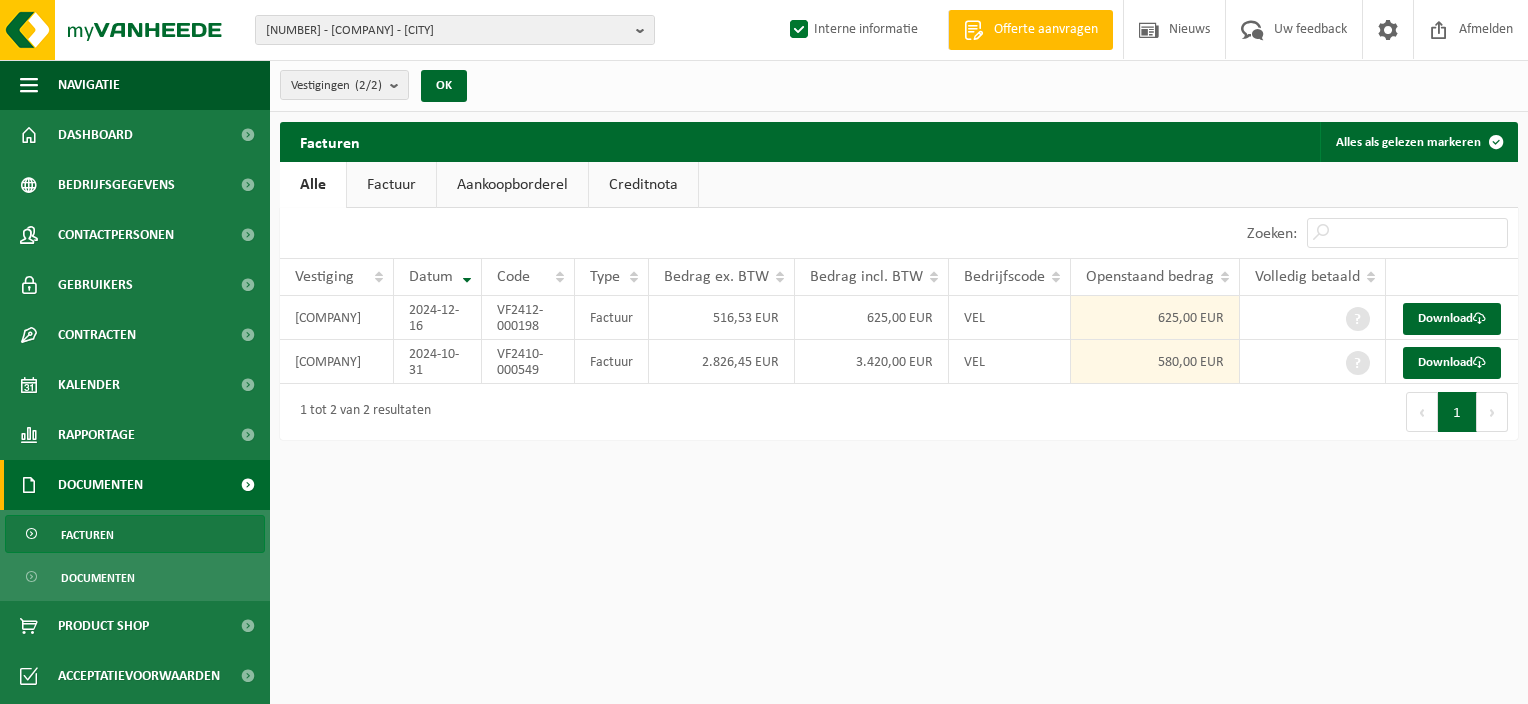 click on "10-960642 - EMILIEN DRON SRL - PONT-À-CELLES                           10-960642 - EMILIEN DRON SRL - PONT-À-CELLES 10-960641 - EMILIEN DRON-RHODE SAINT GENESE - RHODE-SAINT-GENESE                                         Interne informatie      Welkom  ONLINE SALES TEAM NIVELLES         Offerte aanvragen         Nieuws         Uw feedback               Afmelden                     Navigatie                 Offerte aanvragen         Nieuws         Uw feedback               Afmelden                 Dashboard               Bedrijfsgegevens               Contactpersonen               Gebruikers               Contracten               Actieve contracten             Historiek contracten                 Kalender               Rapportage               In grafiekvorm             In lijstvorm                 Documenten               Facturen             Documenten                 Product Shop               Acceptatievoorwaarden               Financial History               In grafiekvorm" at bounding box center [764, 352] 